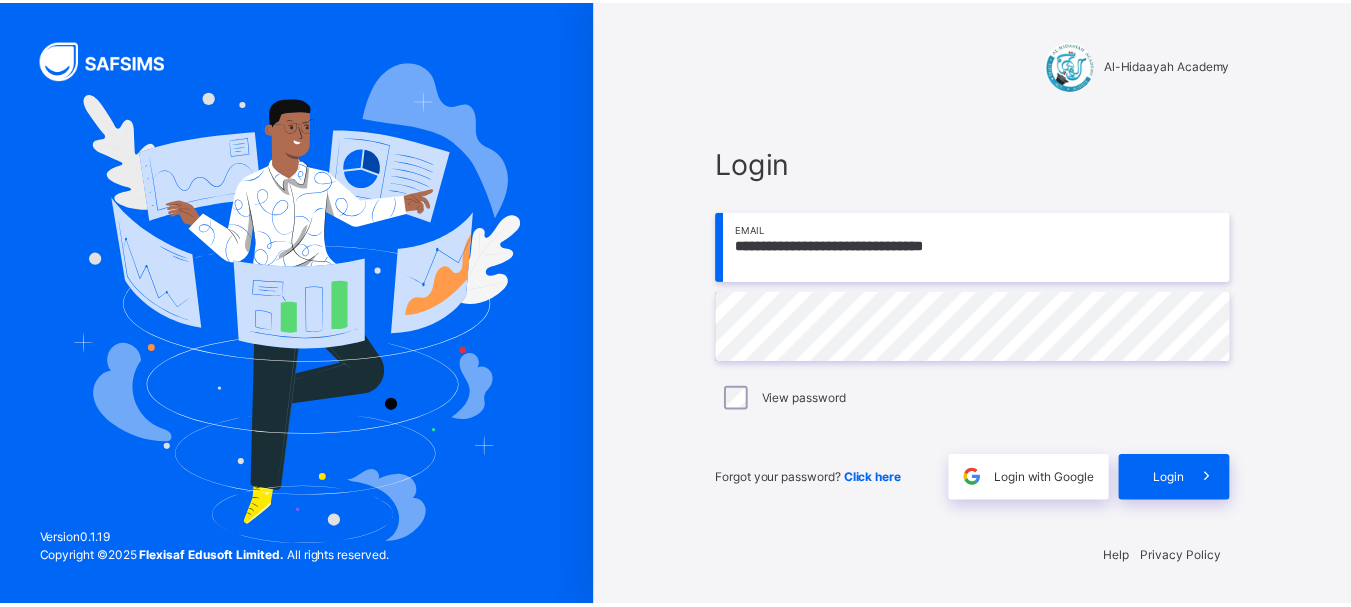 scroll, scrollTop: 0, scrollLeft: 0, axis: both 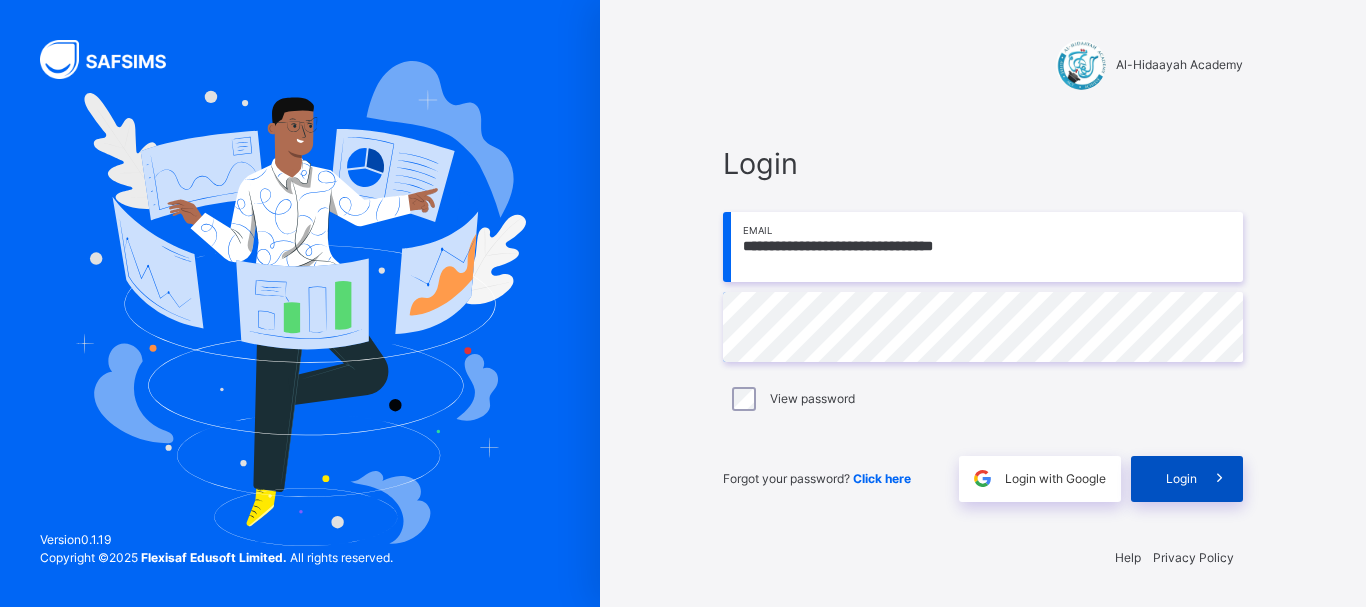 click on "Login" at bounding box center [1181, 479] 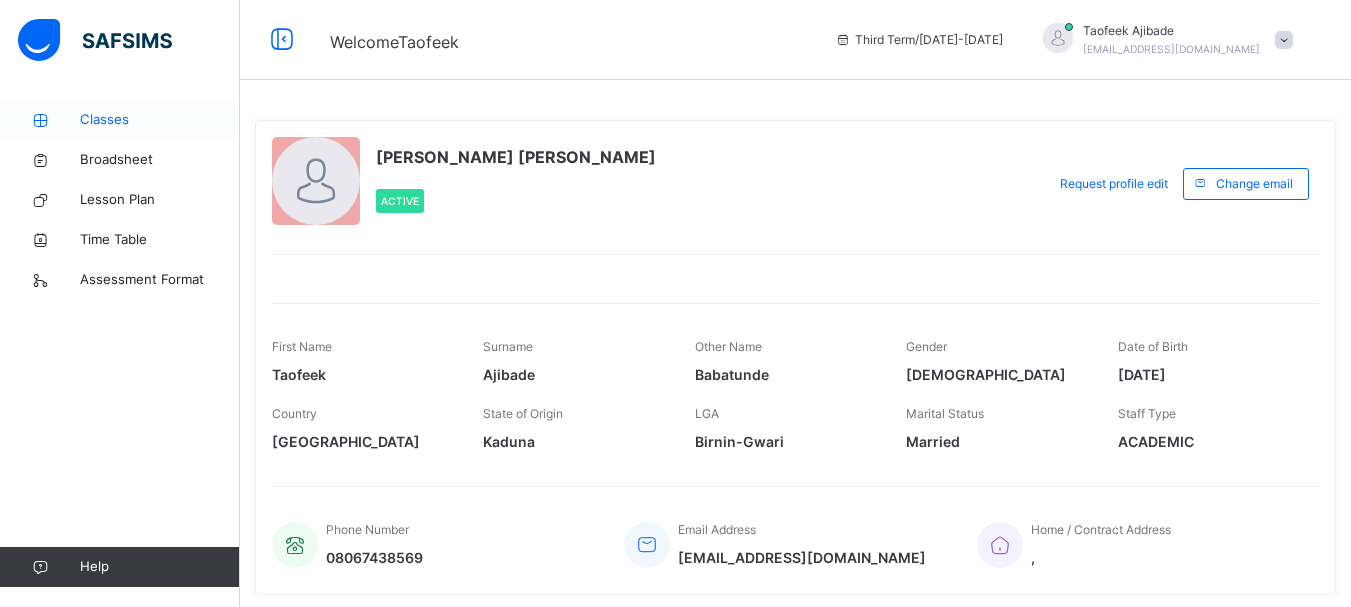 click on "Classes" at bounding box center [160, 120] 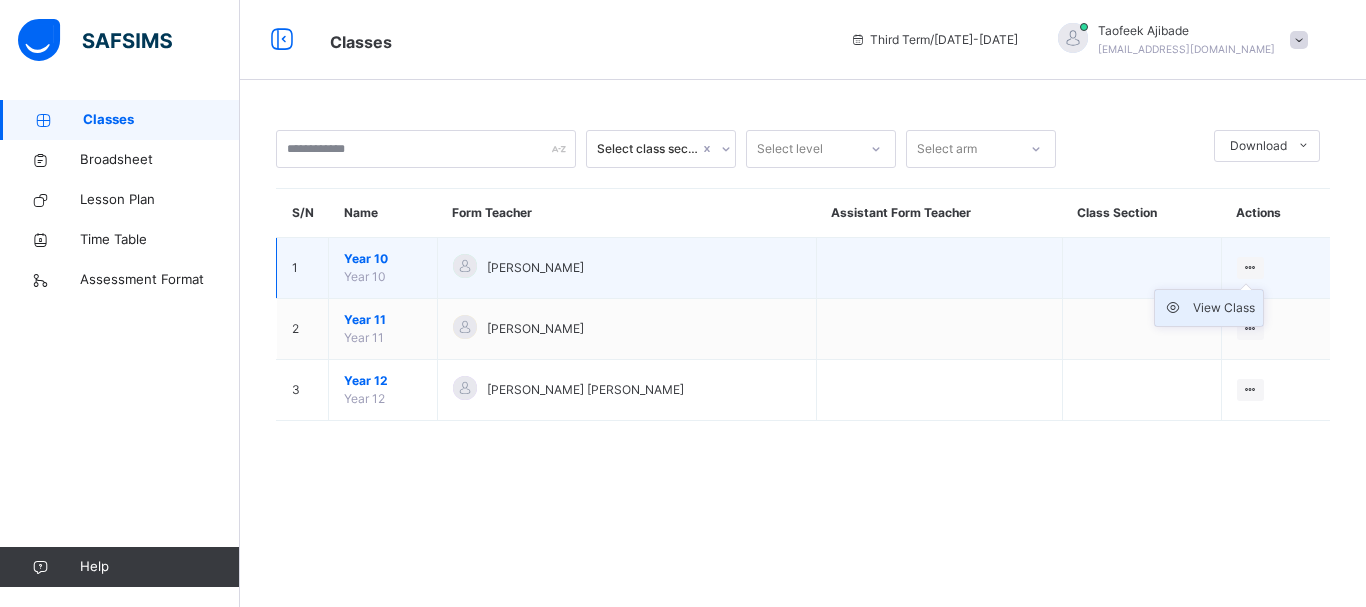 click on "View Class" at bounding box center (1224, 308) 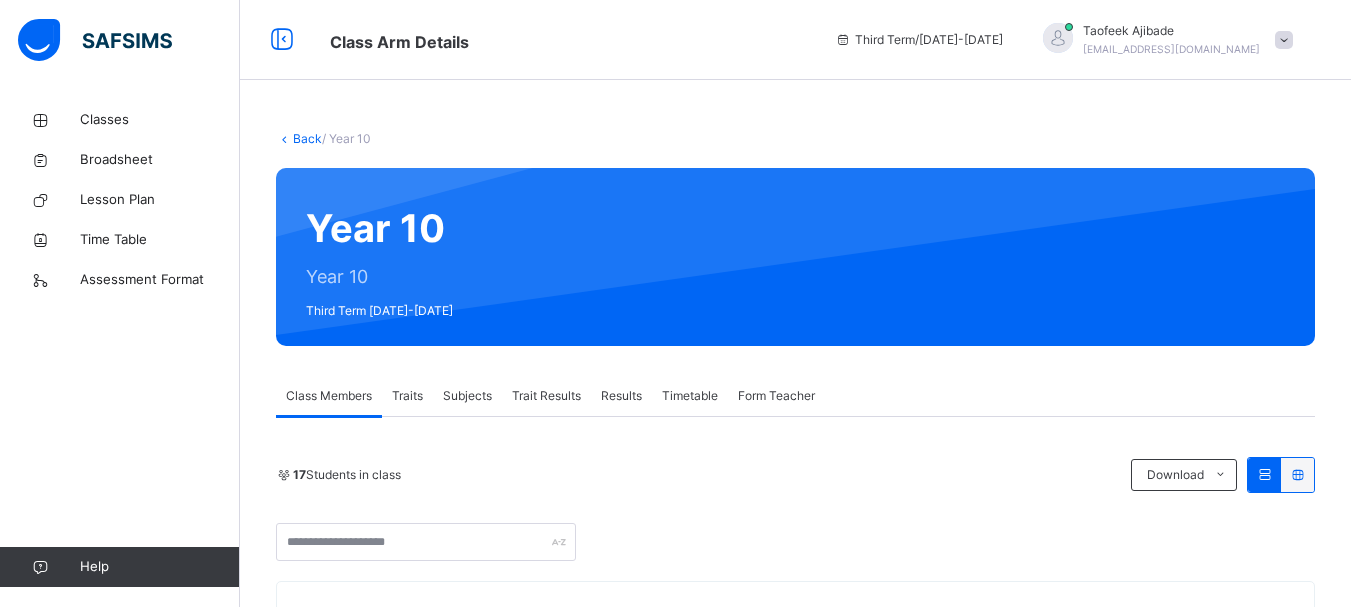 click on "Subjects" at bounding box center [467, 396] 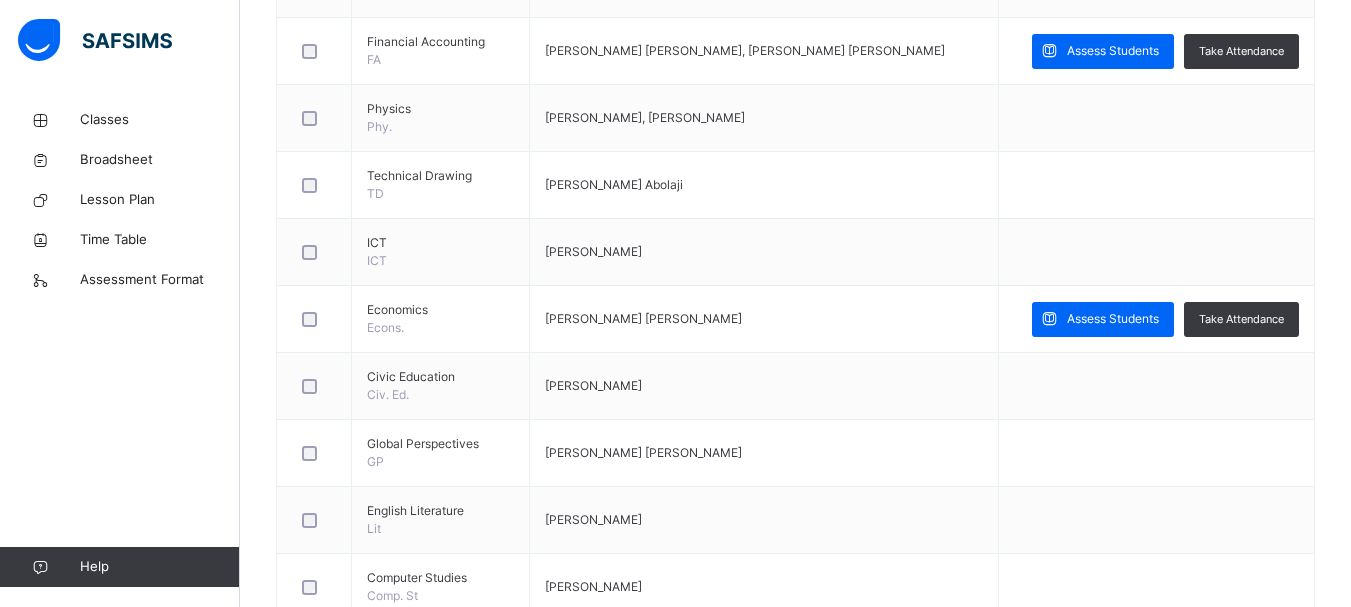 scroll, scrollTop: 1800, scrollLeft: 0, axis: vertical 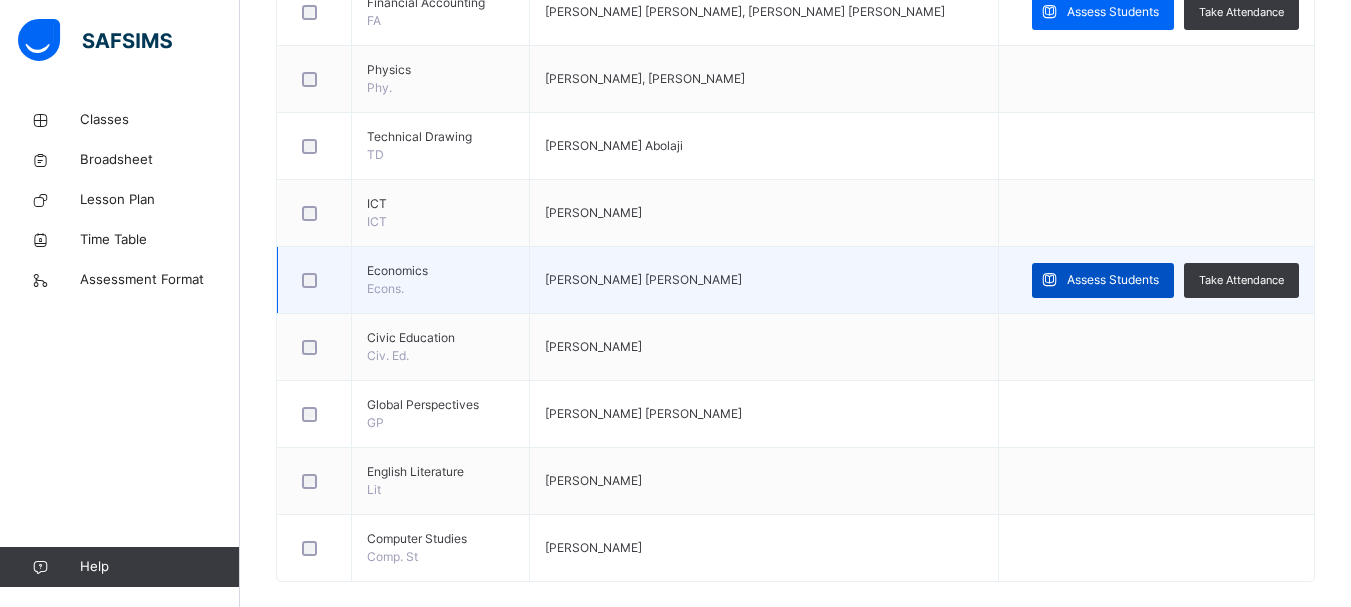 click on "Assess Students" at bounding box center [1113, 280] 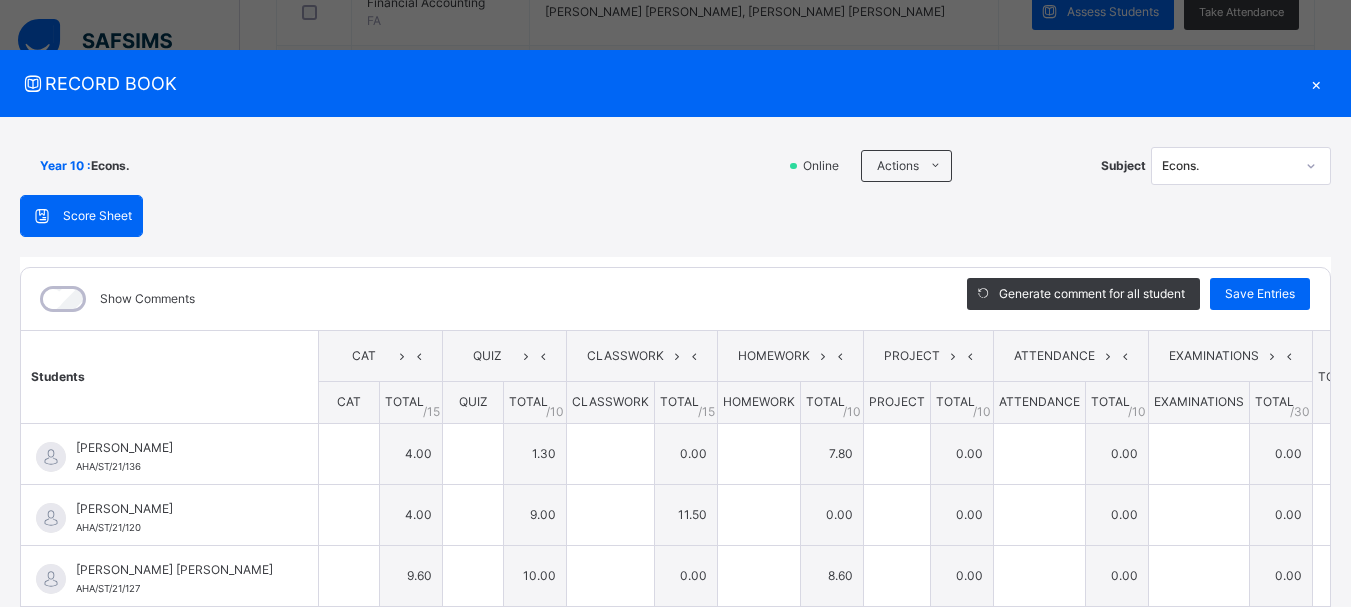 type on "*" 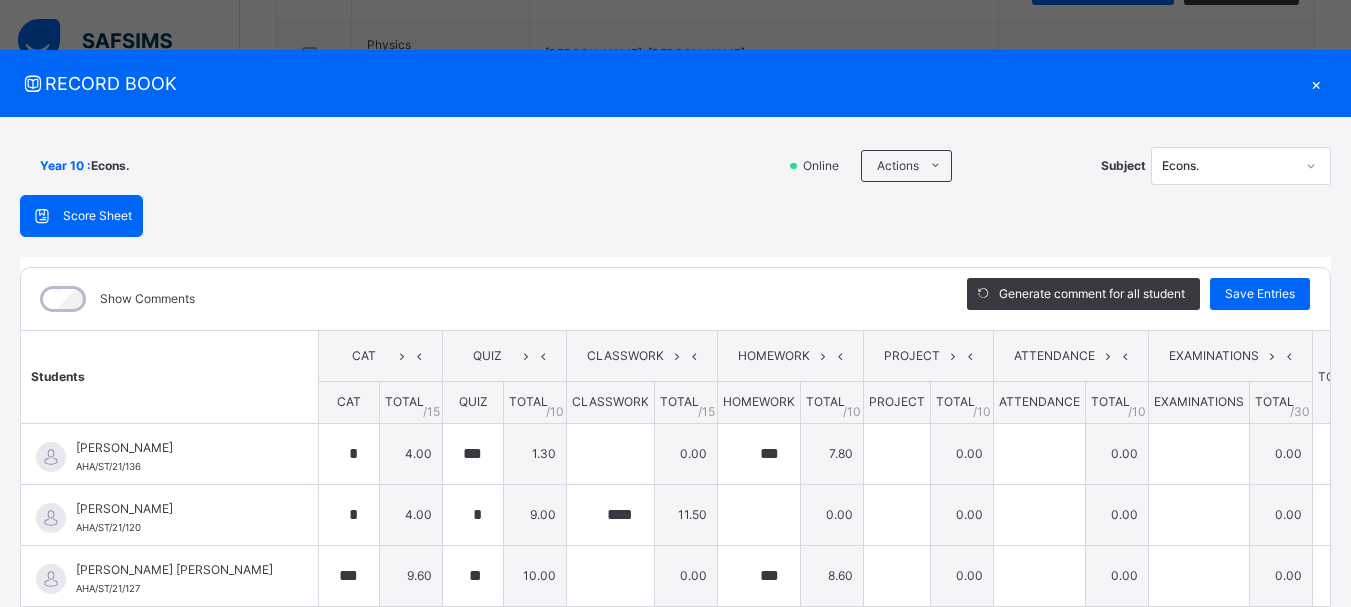 scroll, scrollTop: 1921, scrollLeft: 0, axis: vertical 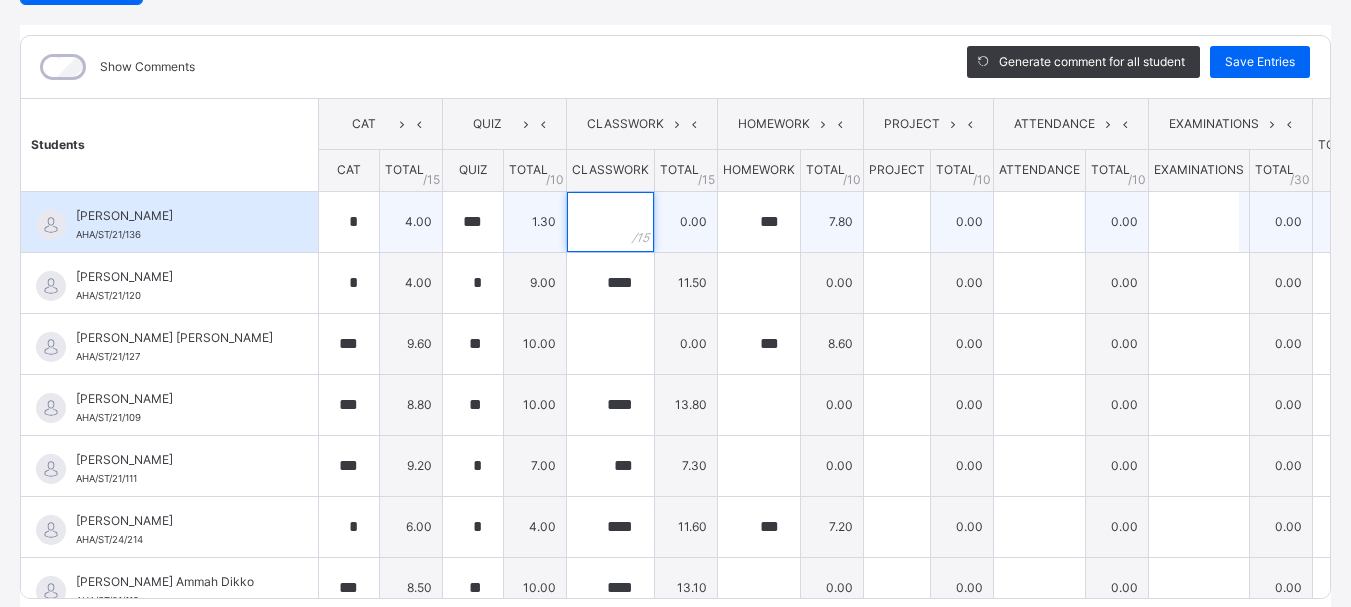 click at bounding box center (610, 222) 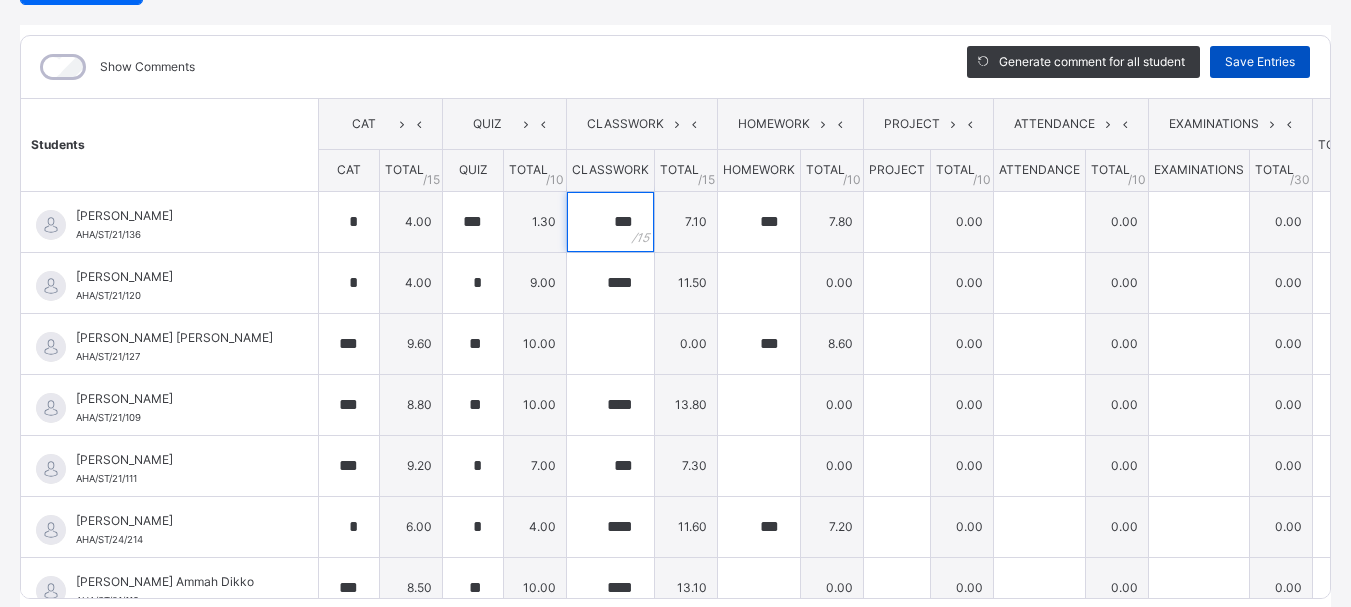 type on "***" 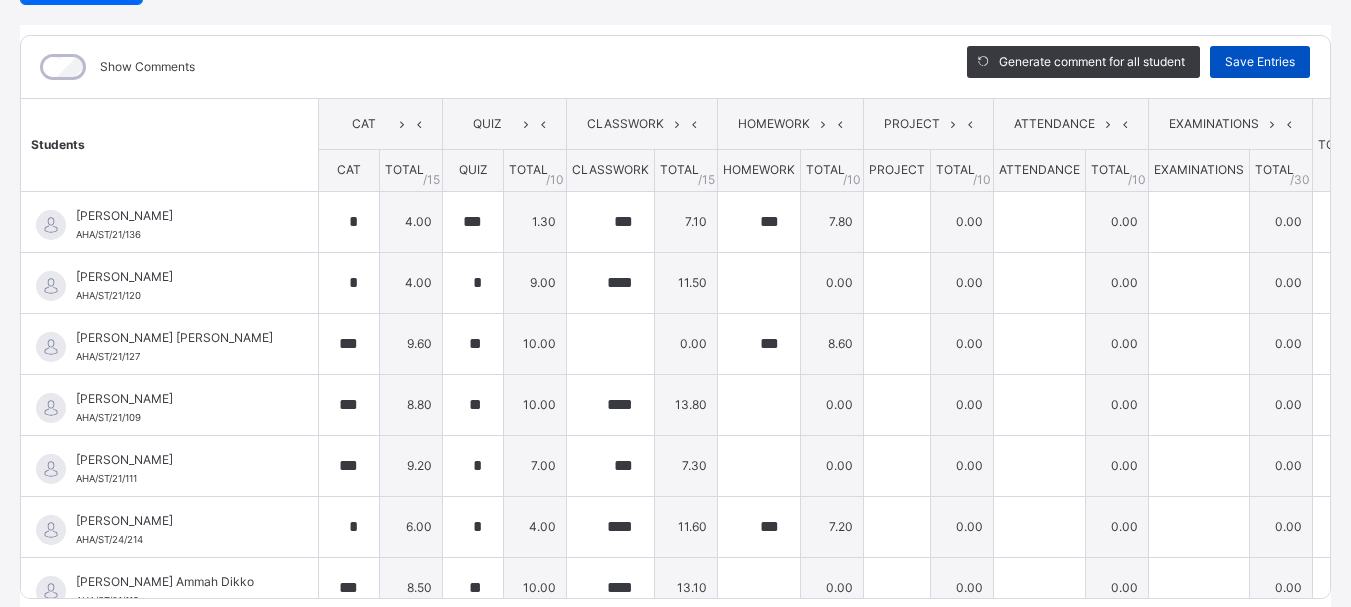 click on "Save Entries" at bounding box center (1260, 62) 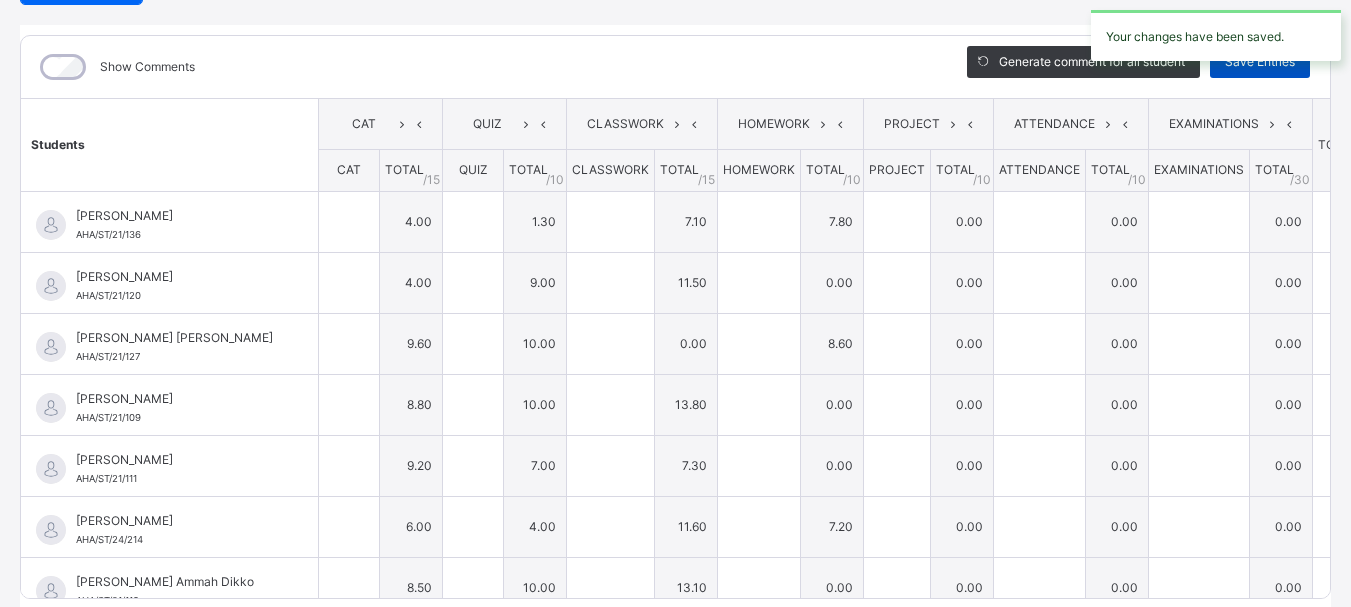 type on "*" 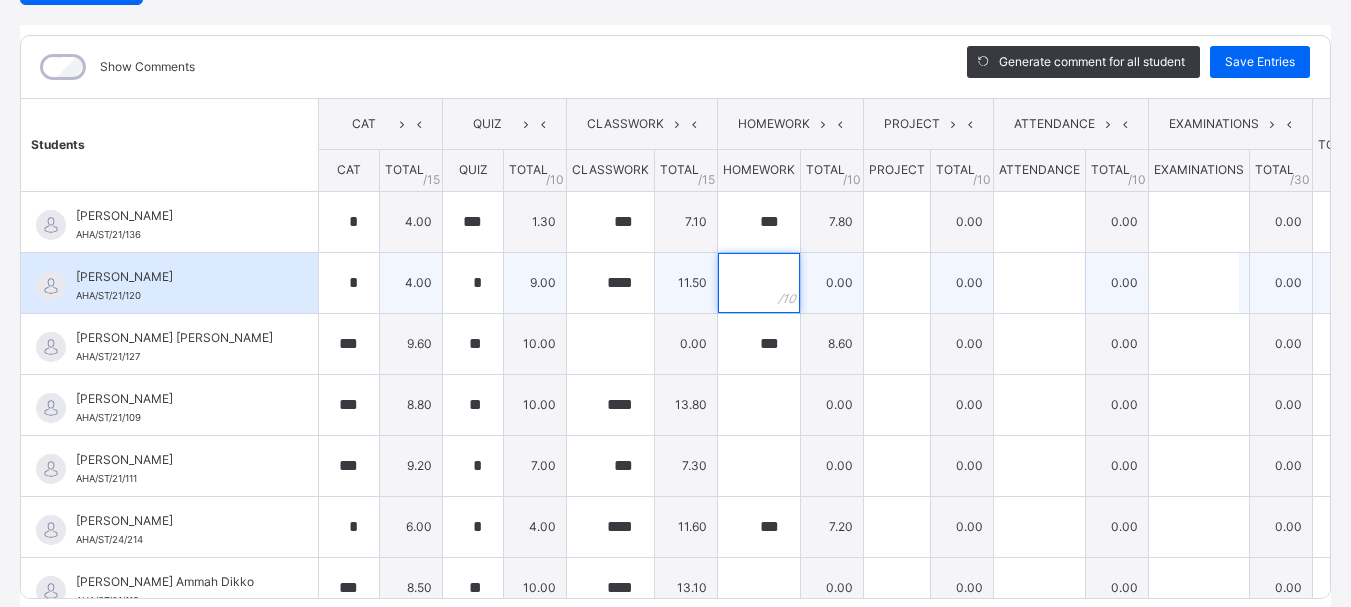 click at bounding box center (759, 283) 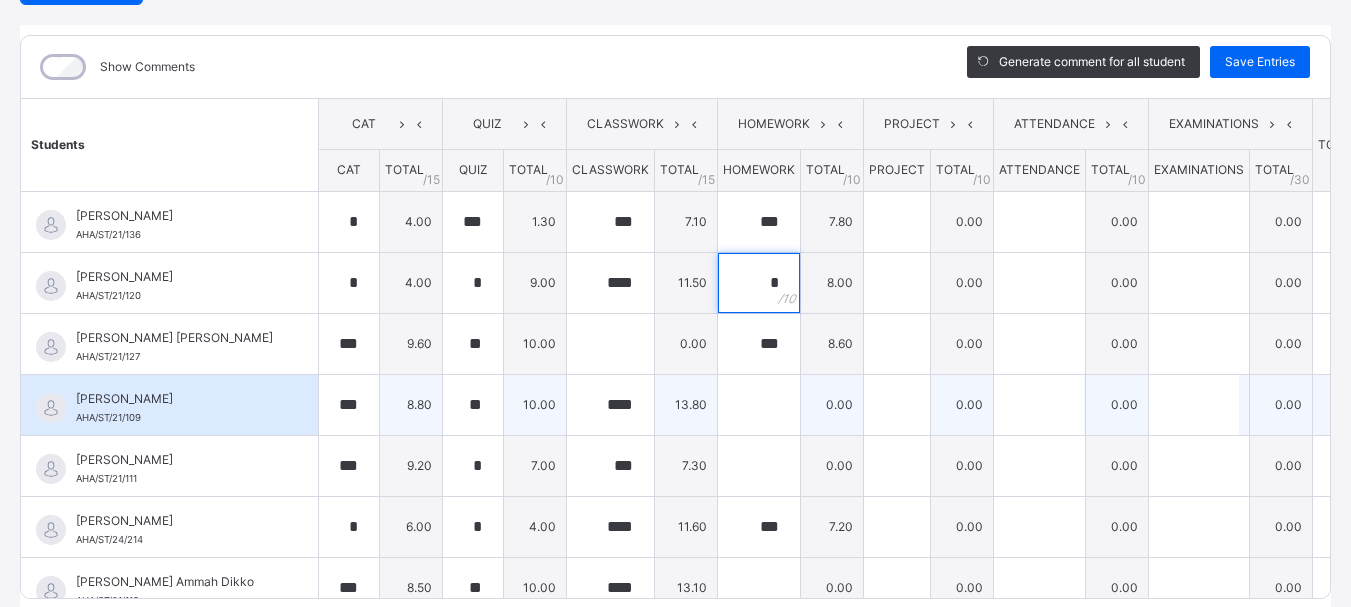 type on "*" 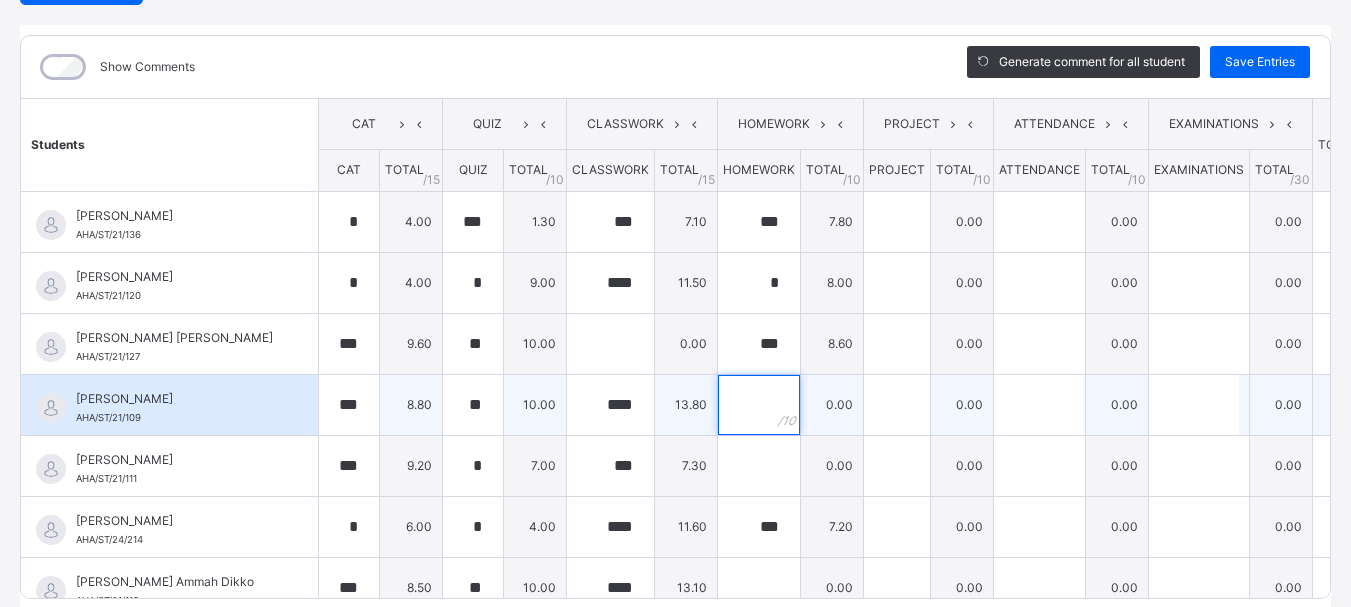 click at bounding box center [759, 405] 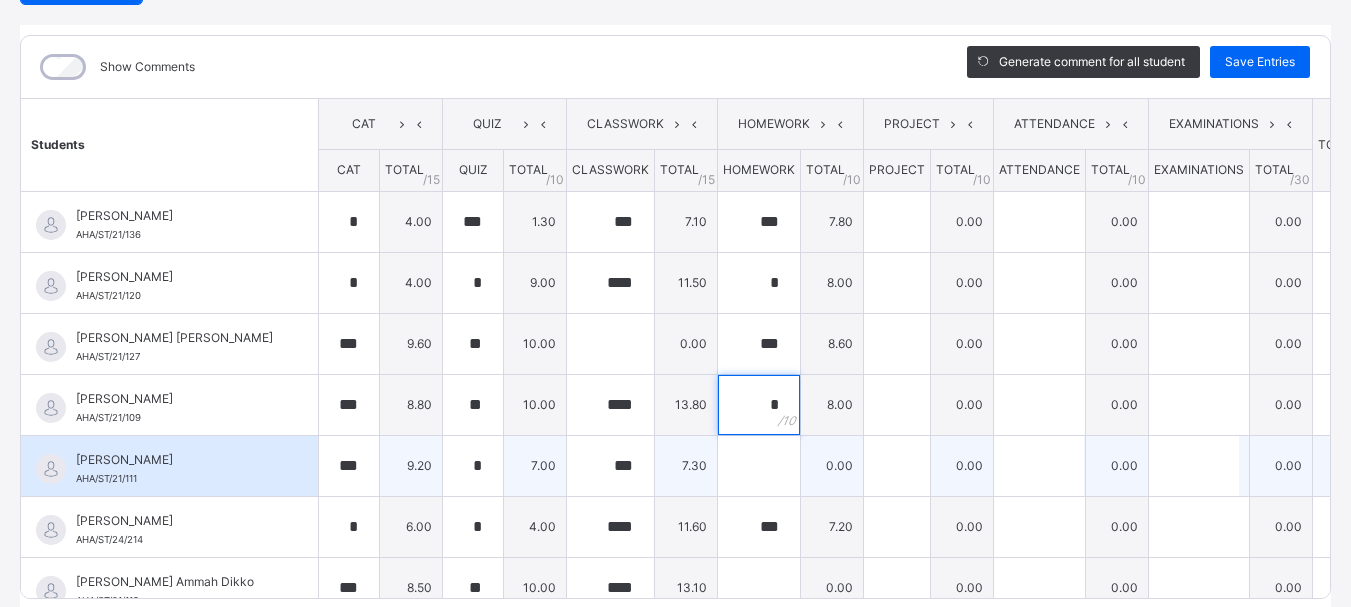 type on "*" 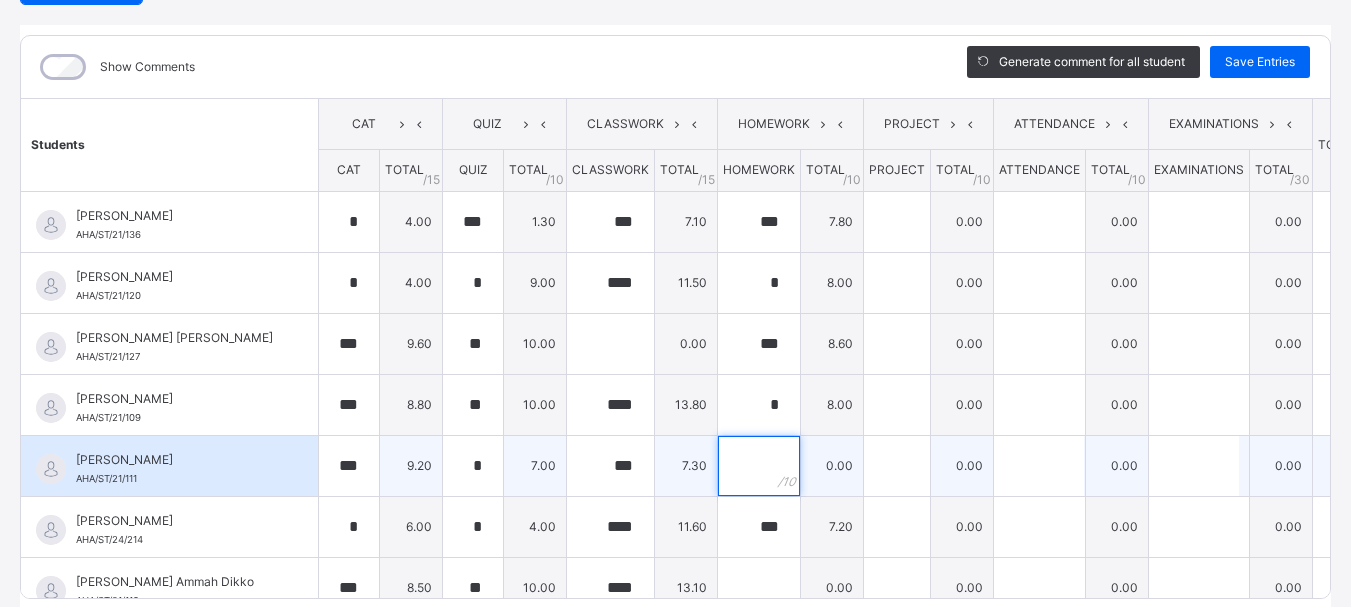 click at bounding box center [759, 466] 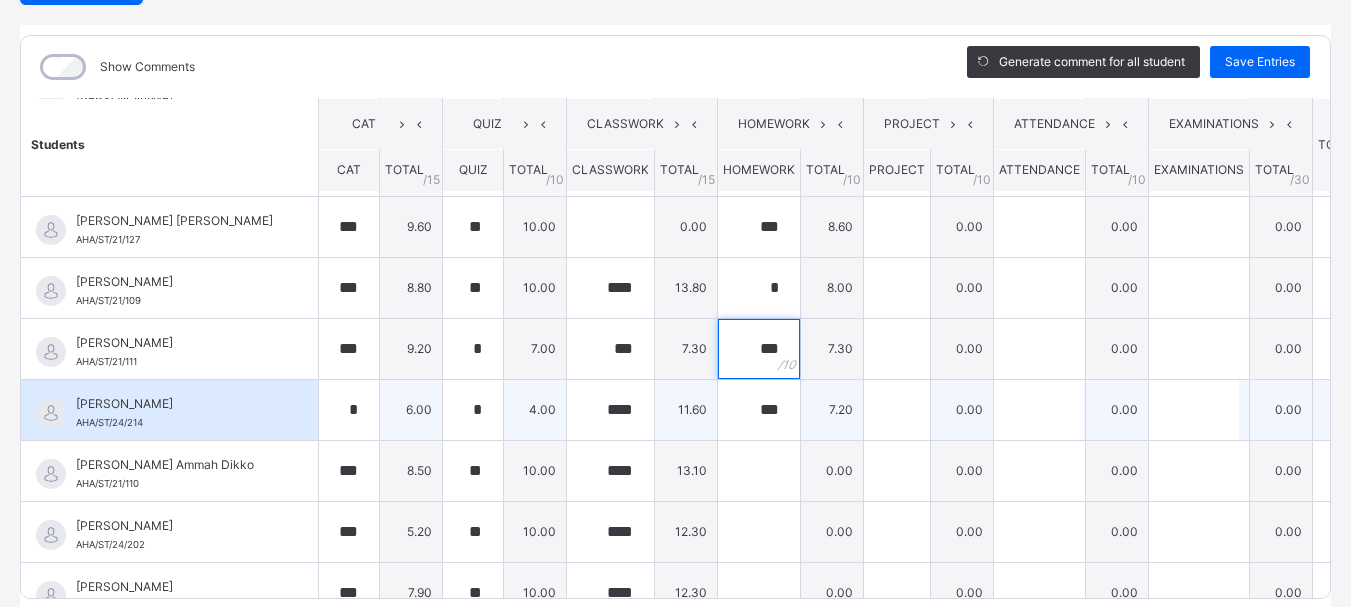 scroll, scrollTop: 143, scrollLeft: 0, axis: vertical 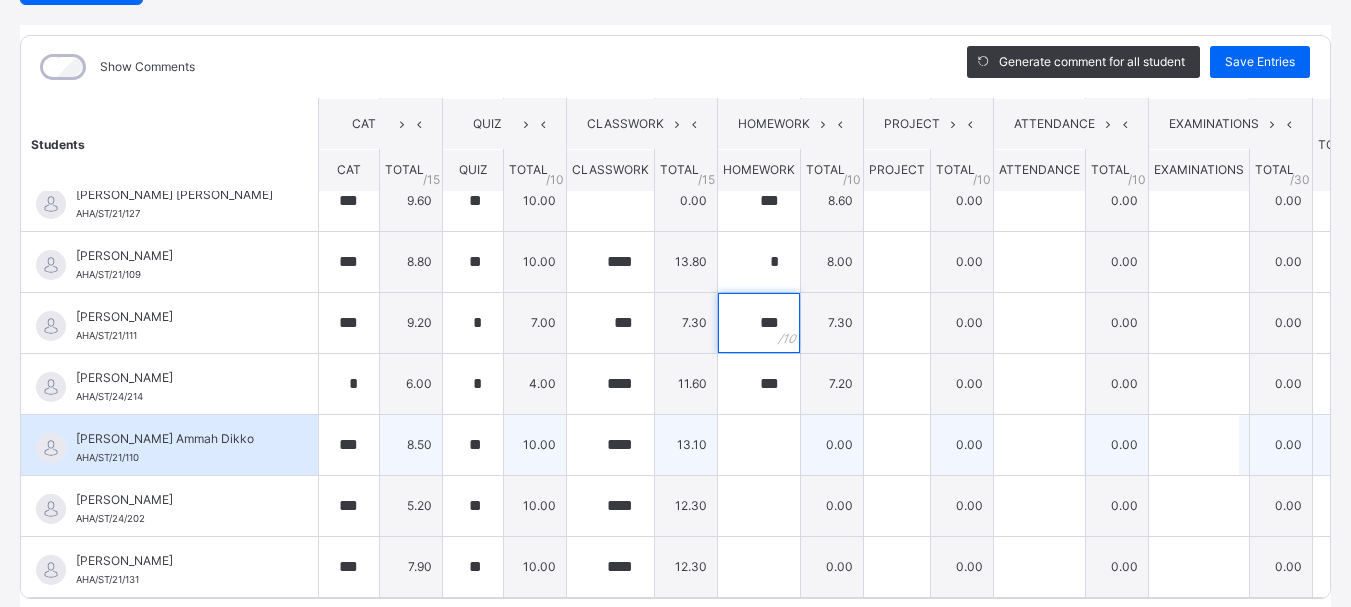 type on "***" 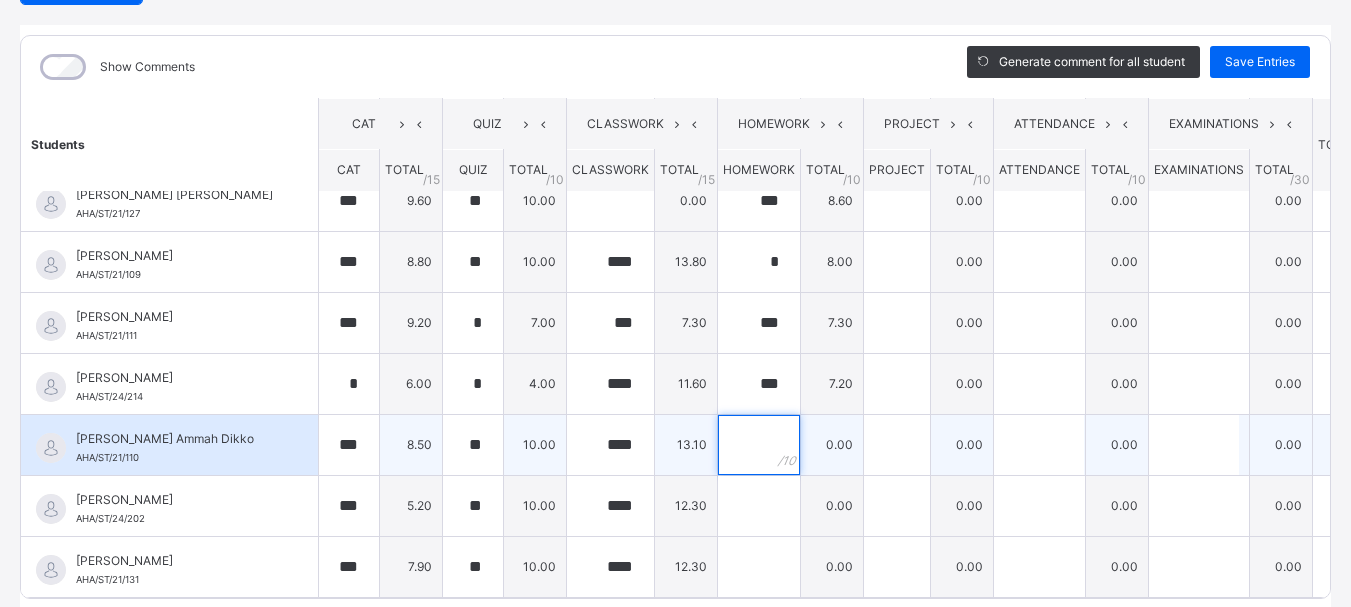 click at bounding box center (759, 445) 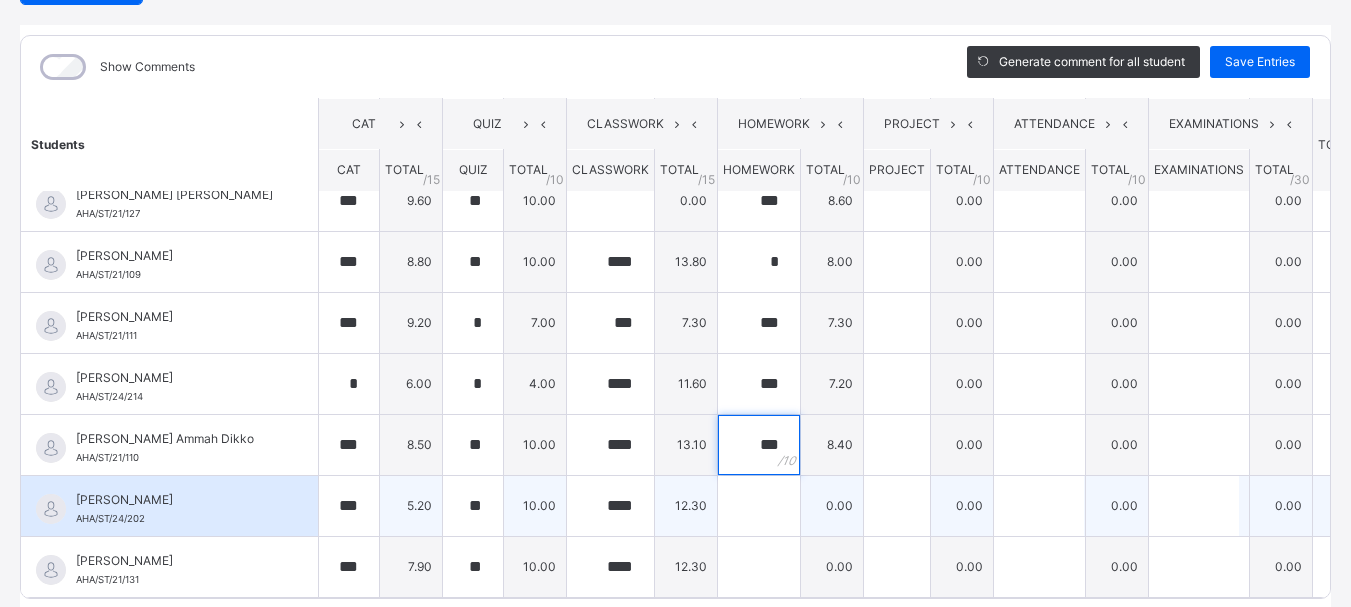 type on "***" 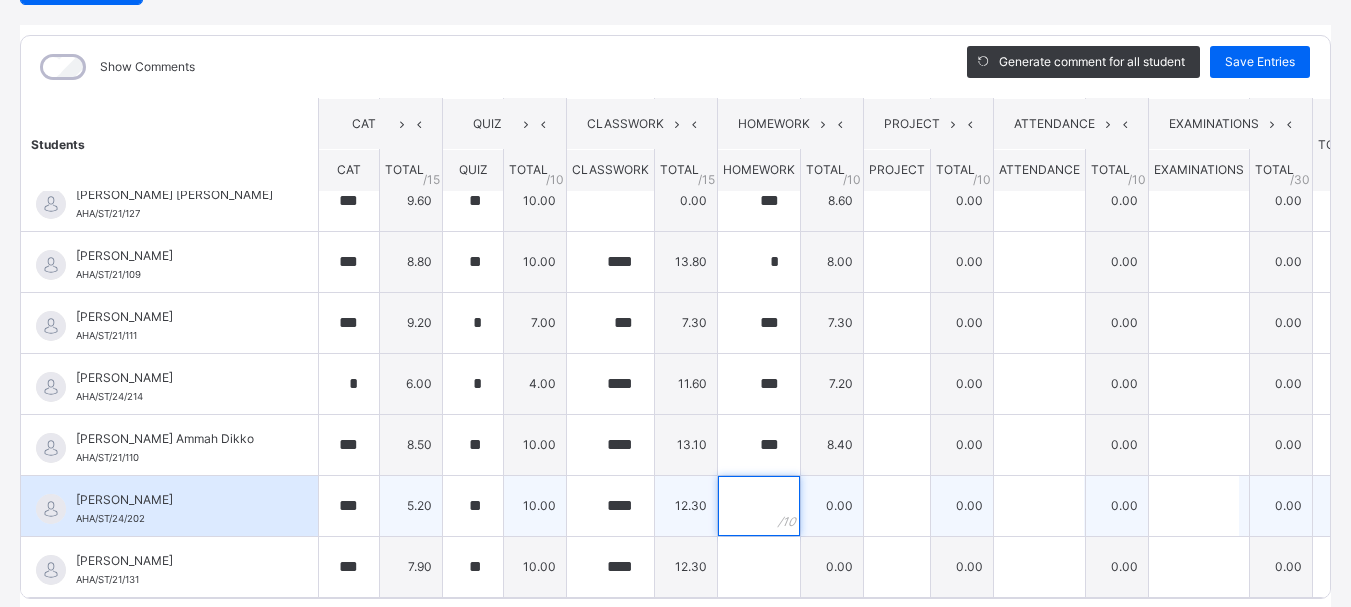 click at bounding box center (759, 506) 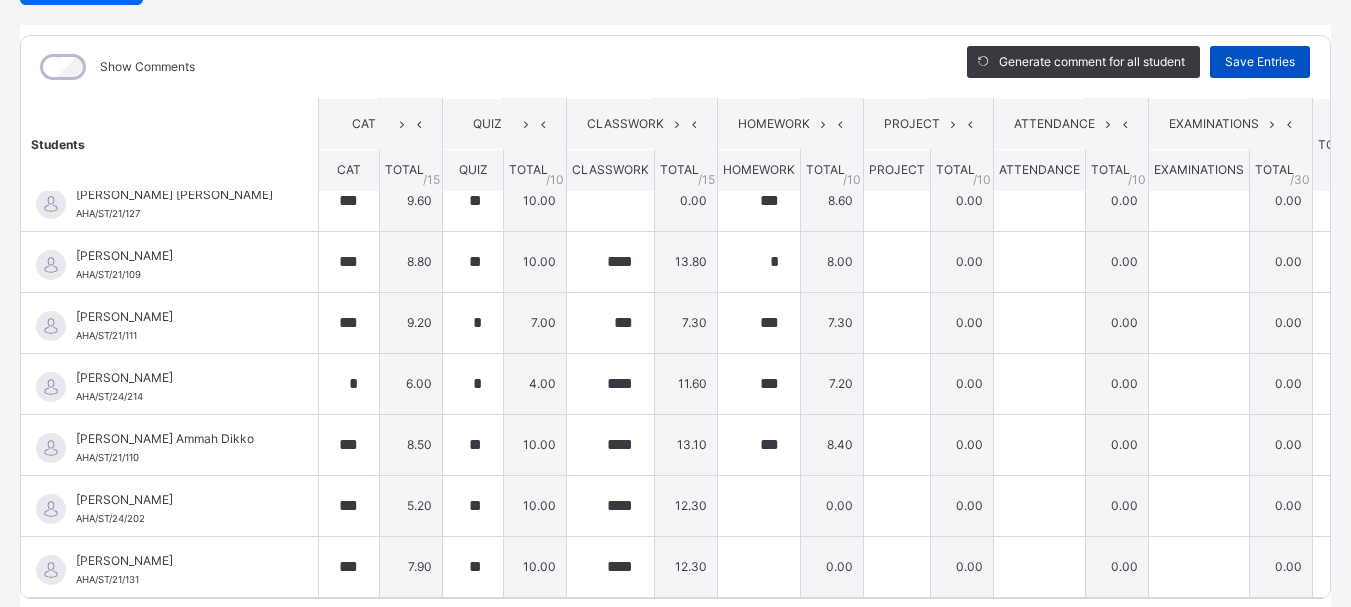click on "Save Entries" at bounding box center [1260, 62] 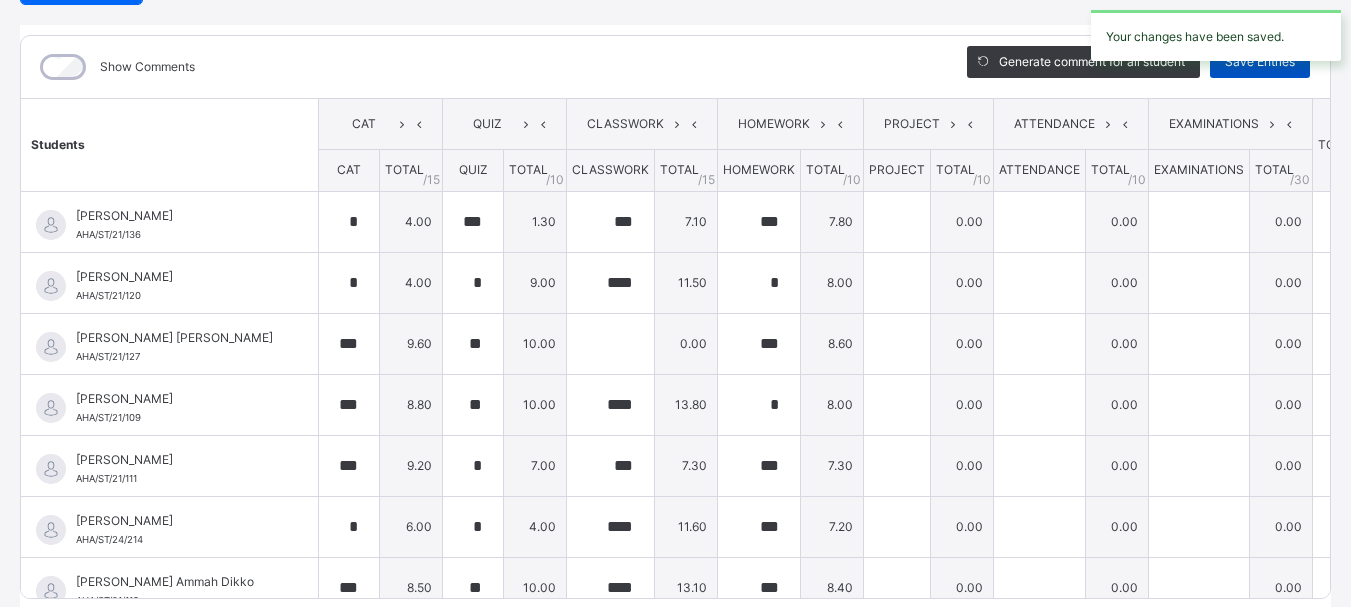 type on "*" 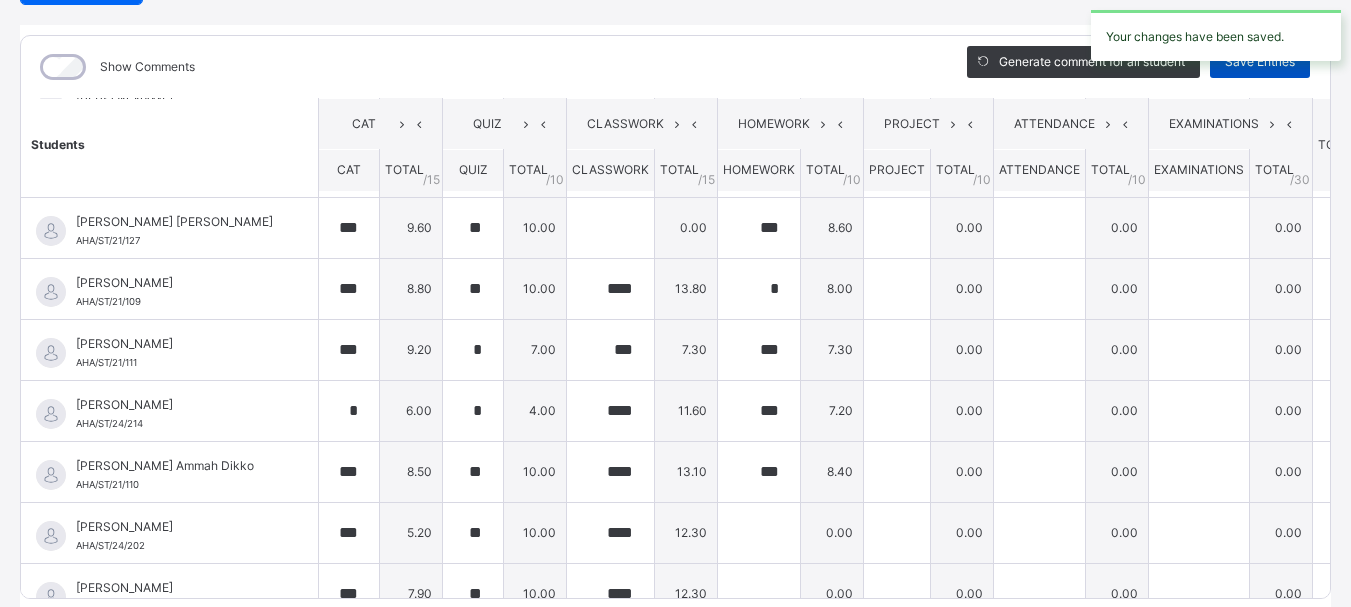scroll, scrollTop: 143, scrollLeft: 0, axis: vertical 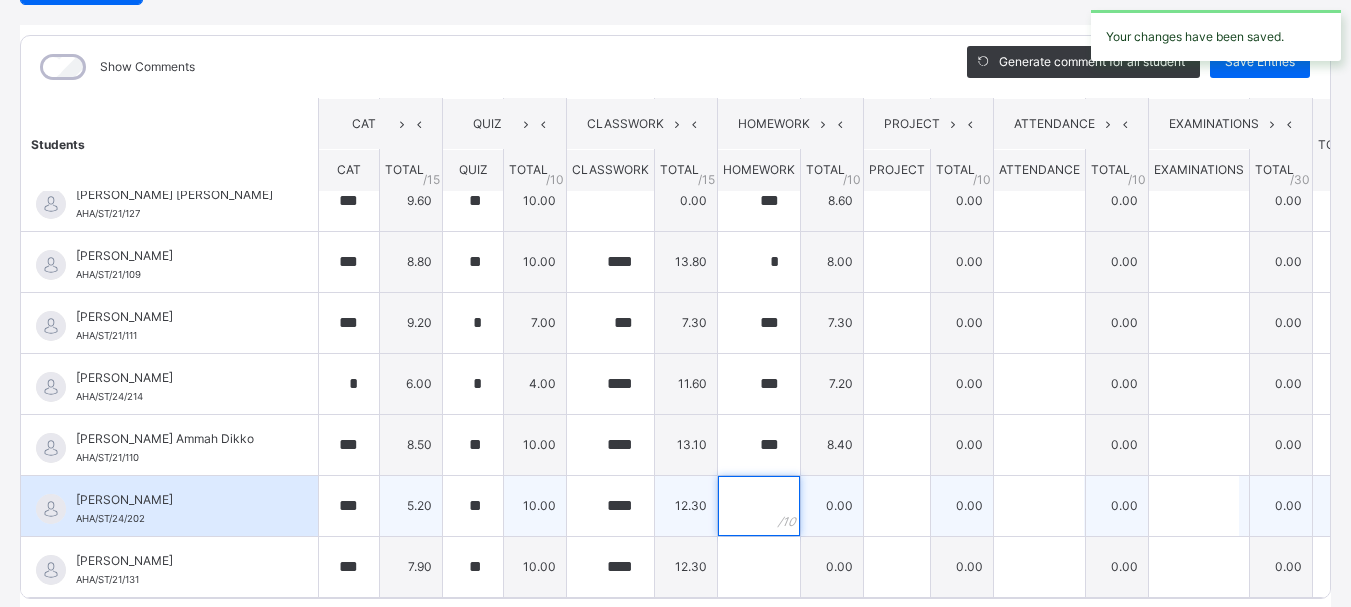click at bounding box center [759, 506] 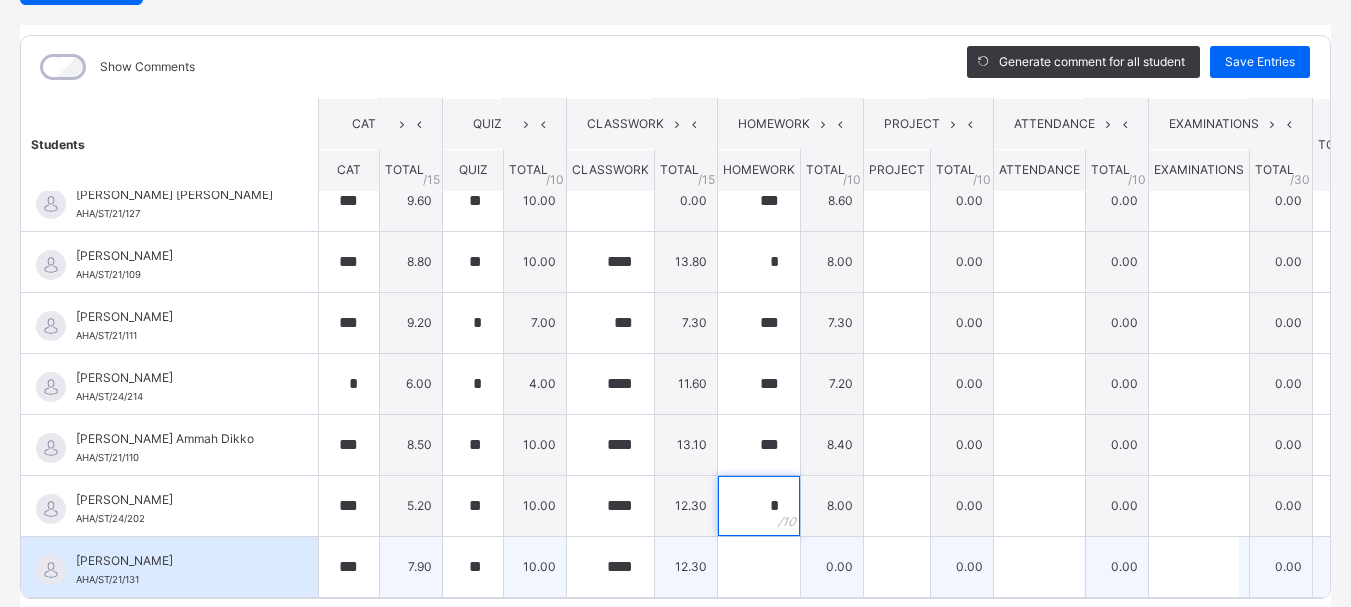 type on "*" 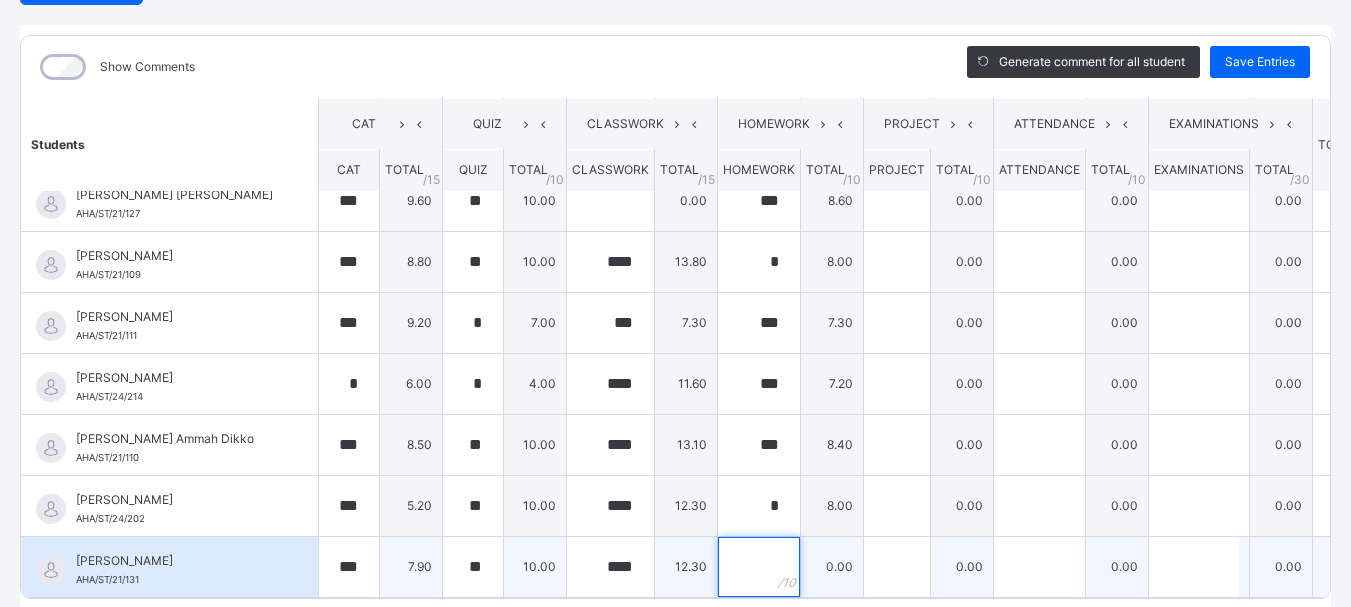 click at bounding box center [759, 567] 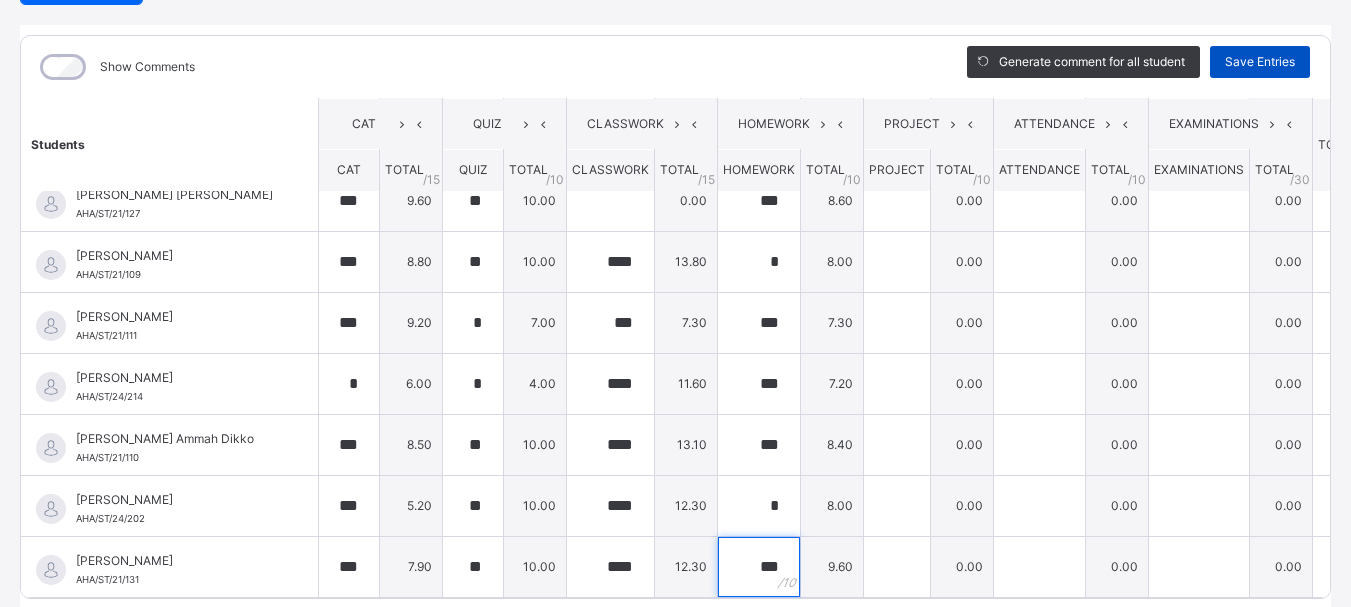 type on "***" 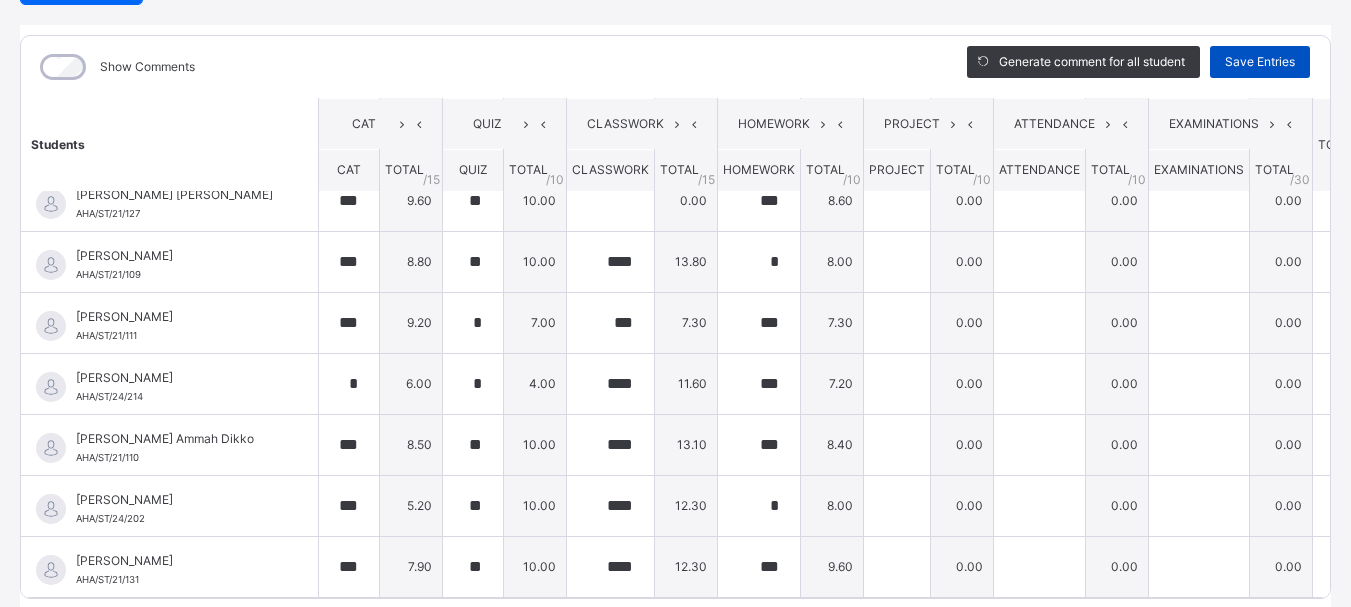 click on "Save Entries" at bounding box center [1260, 62] 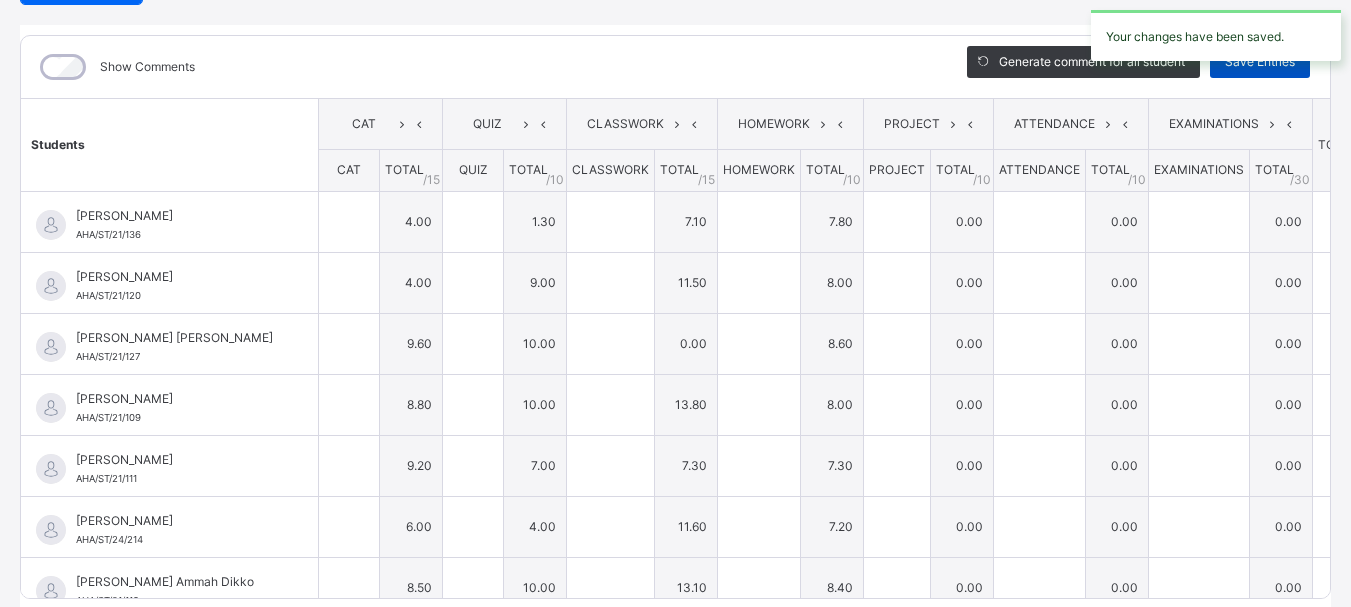 type on "*" 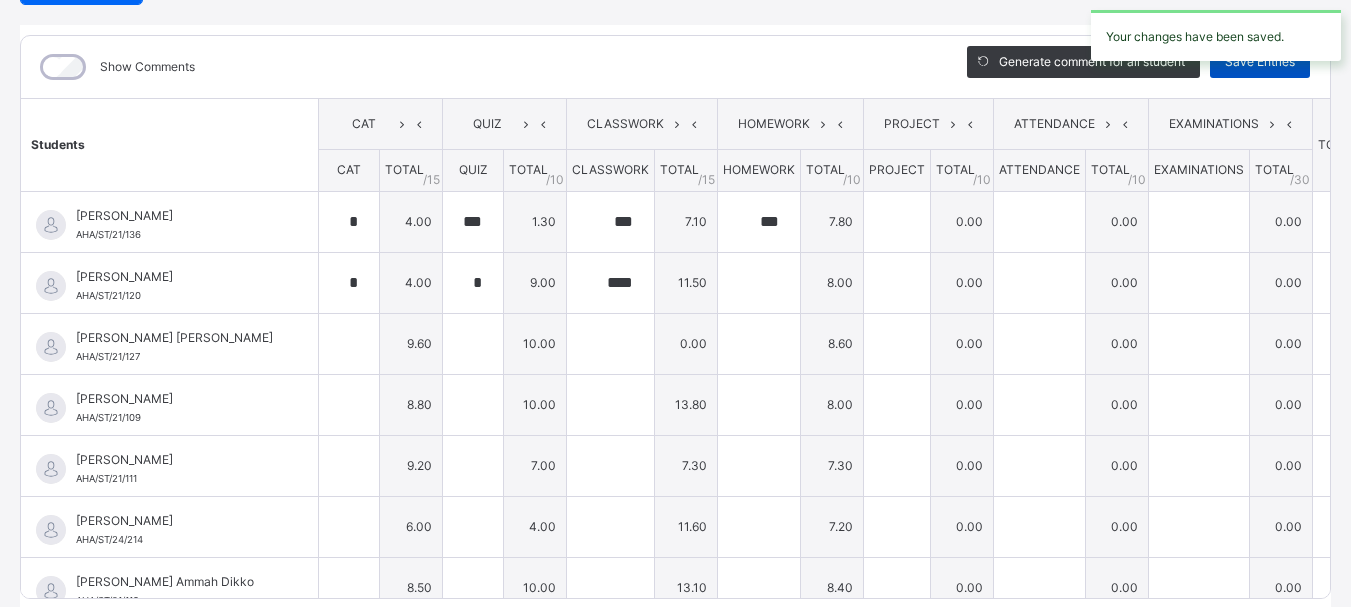 type on "*" 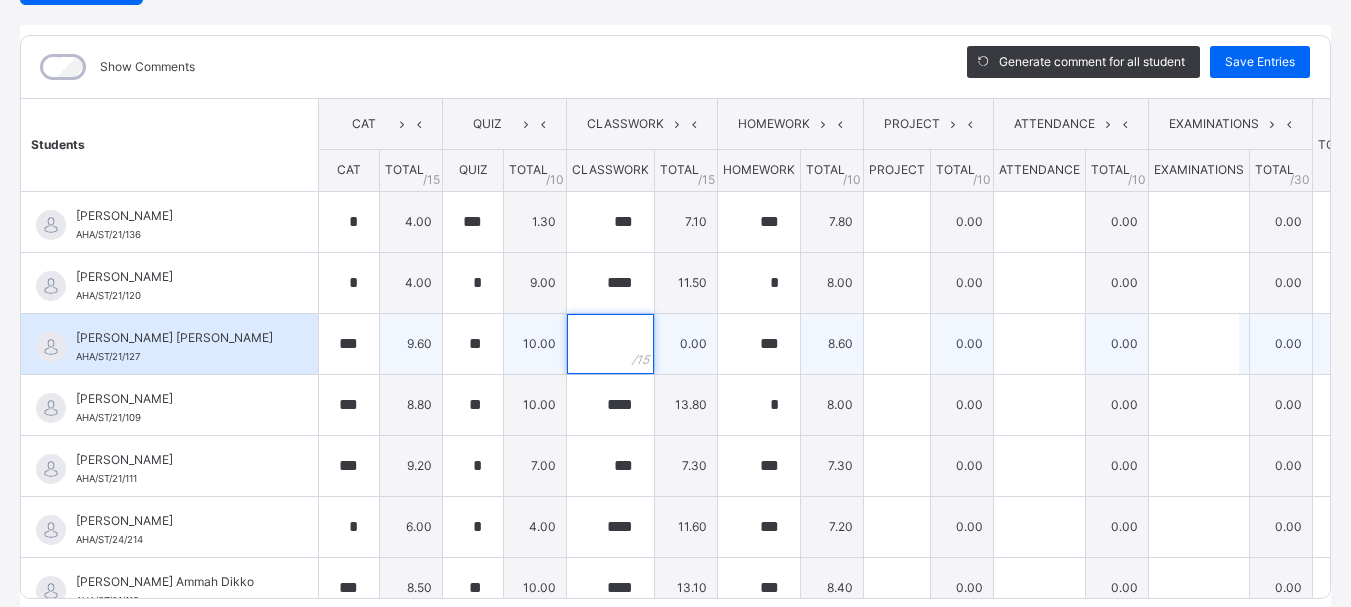 click at bounding box center (610, 344) 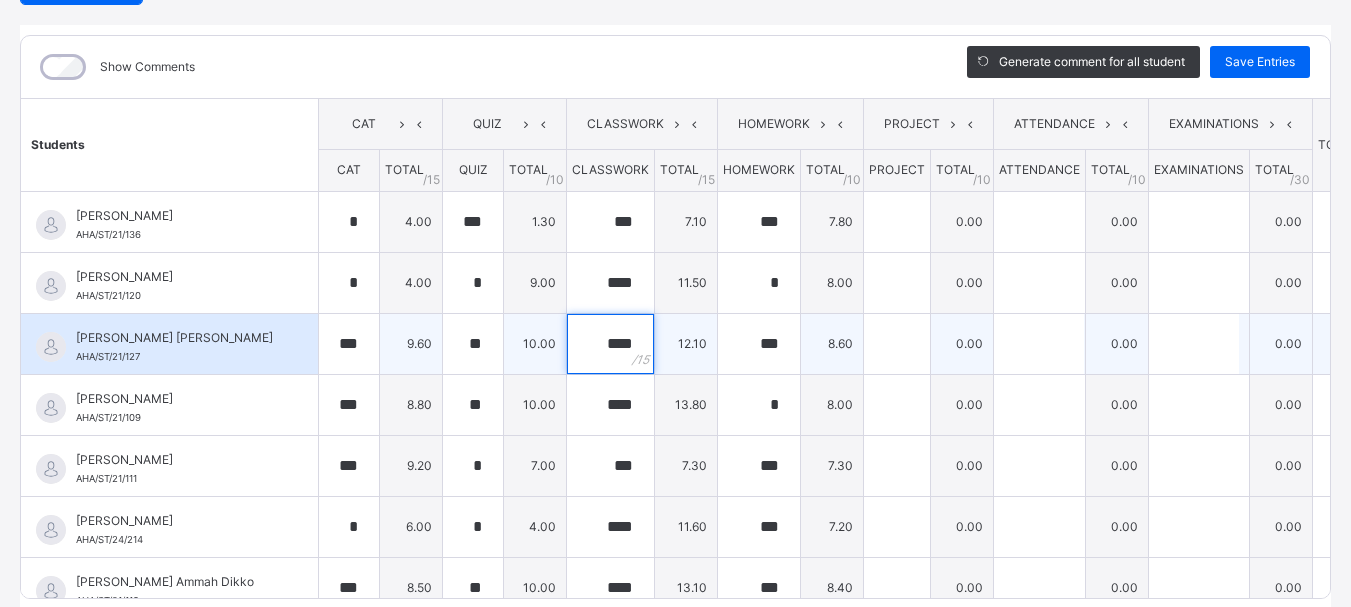 type on "**" 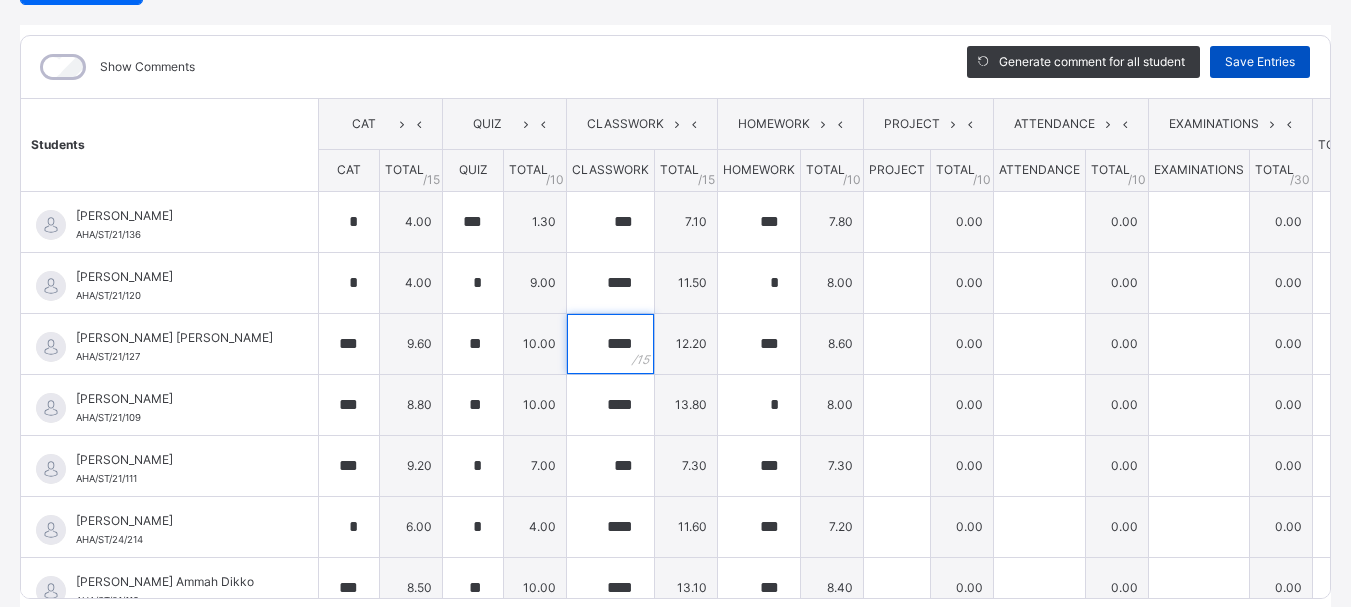 type on "****" 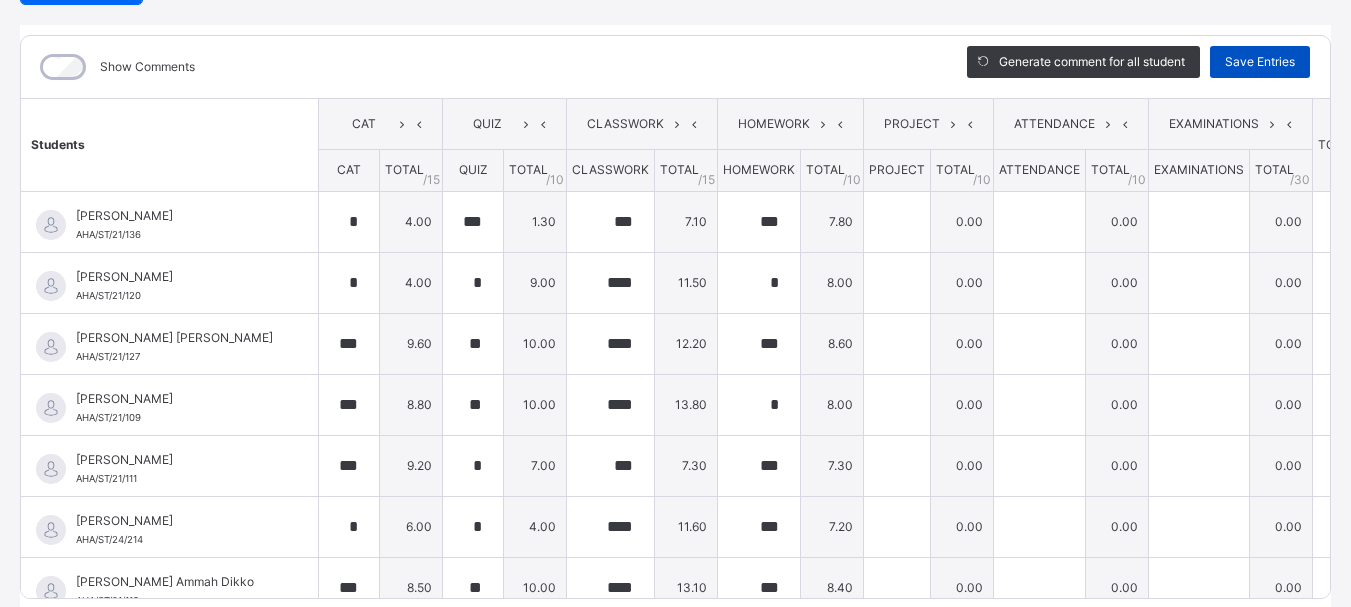 click on "Save Entries" at bounding box center (1260, 62) 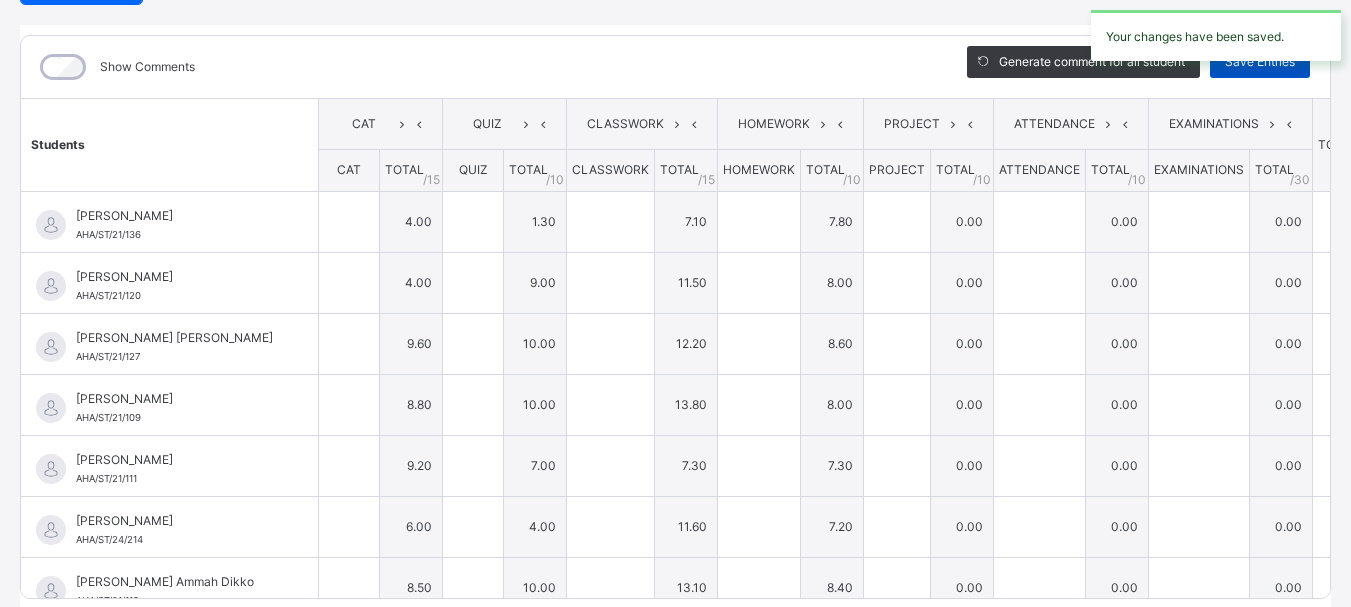 type on "*" 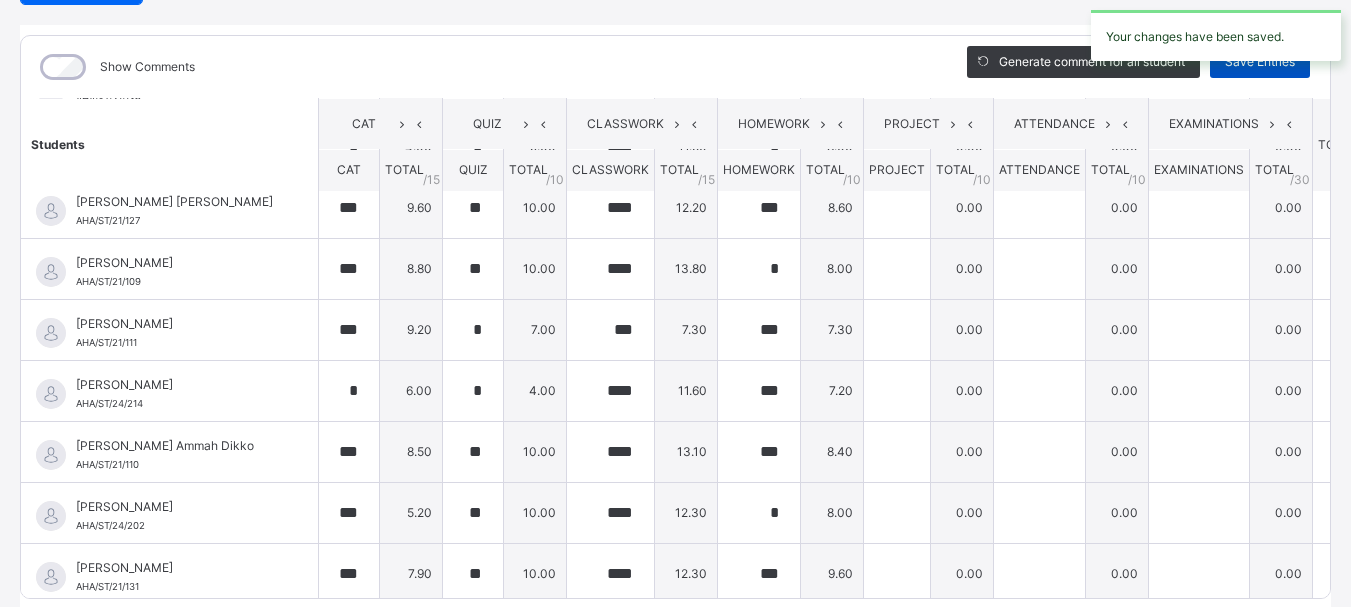 scroll, scrollTop: 143, scrollLeft: 0, axis: vertical 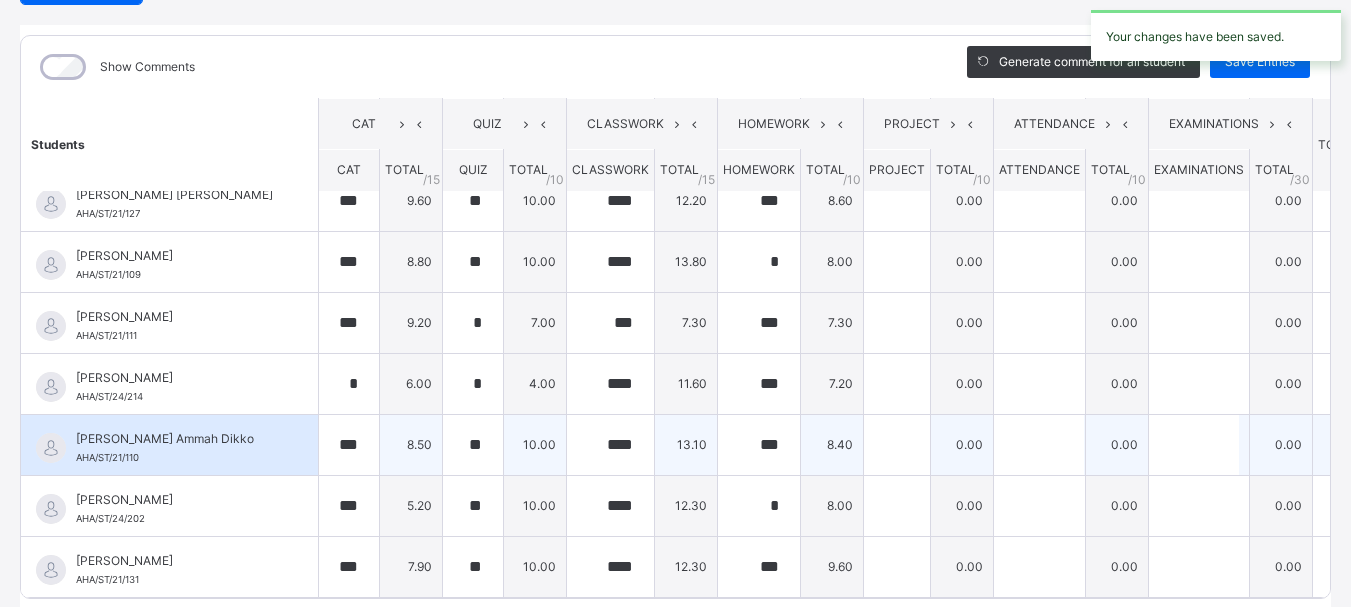 click on "0.00" at bounding box center [962, 444] 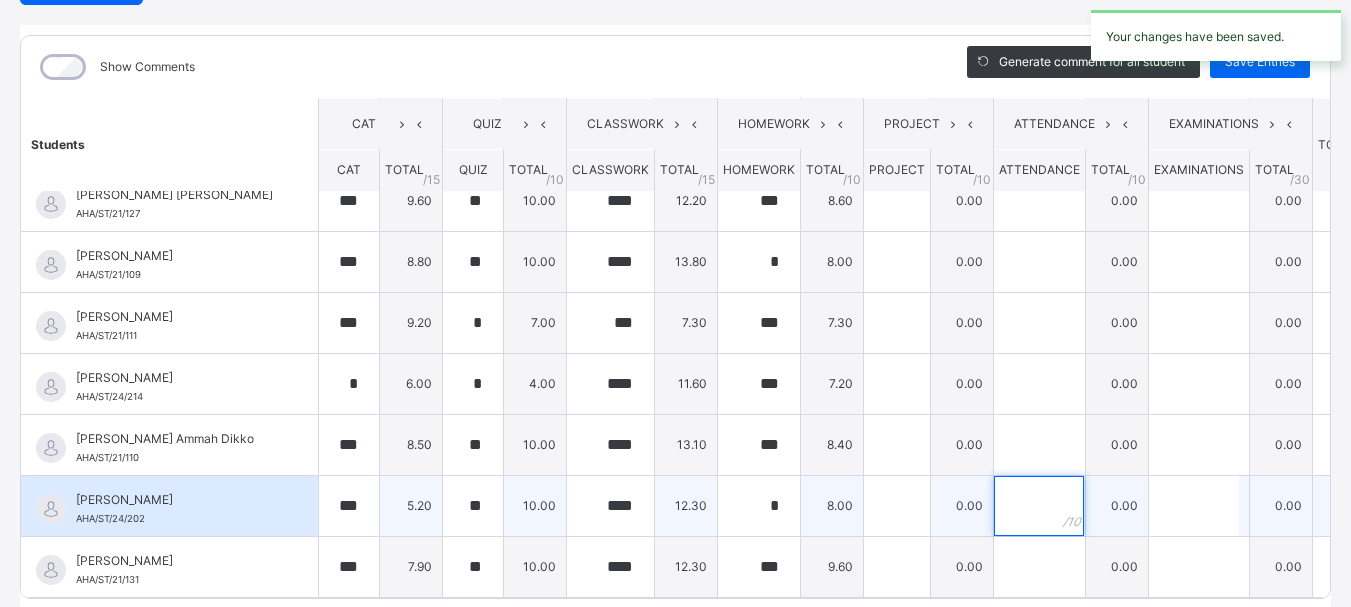 click at bounding box center [1039, 506] 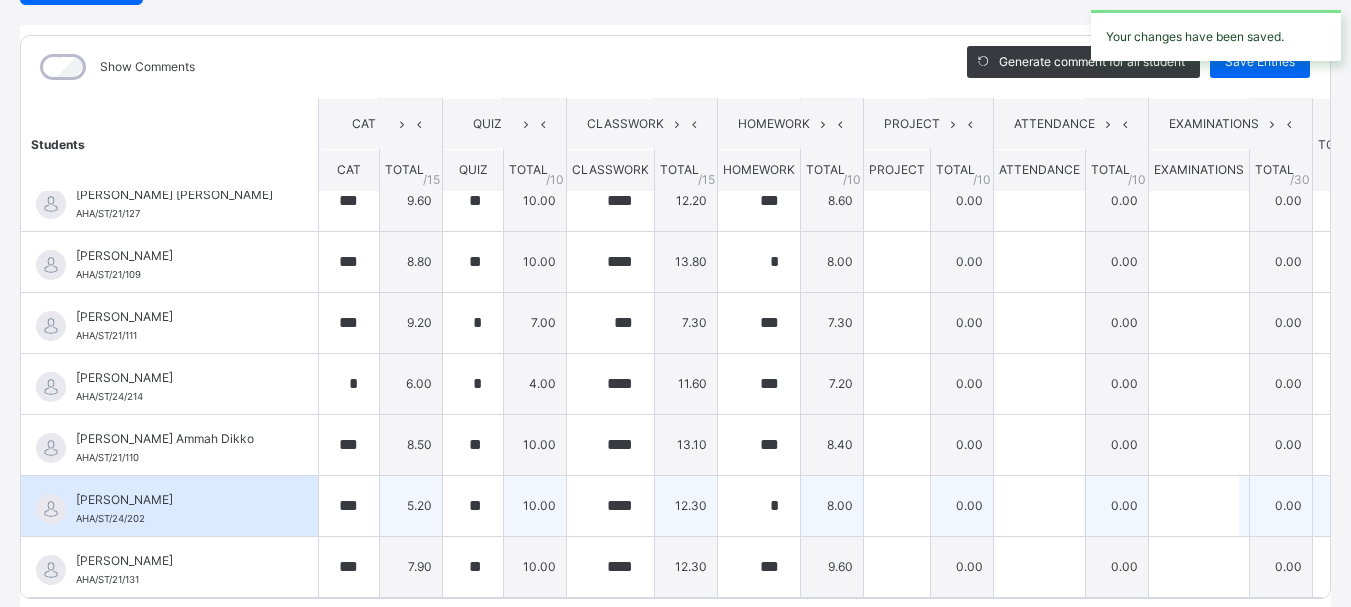 click on "0.00" at bounding box center (962, 505) 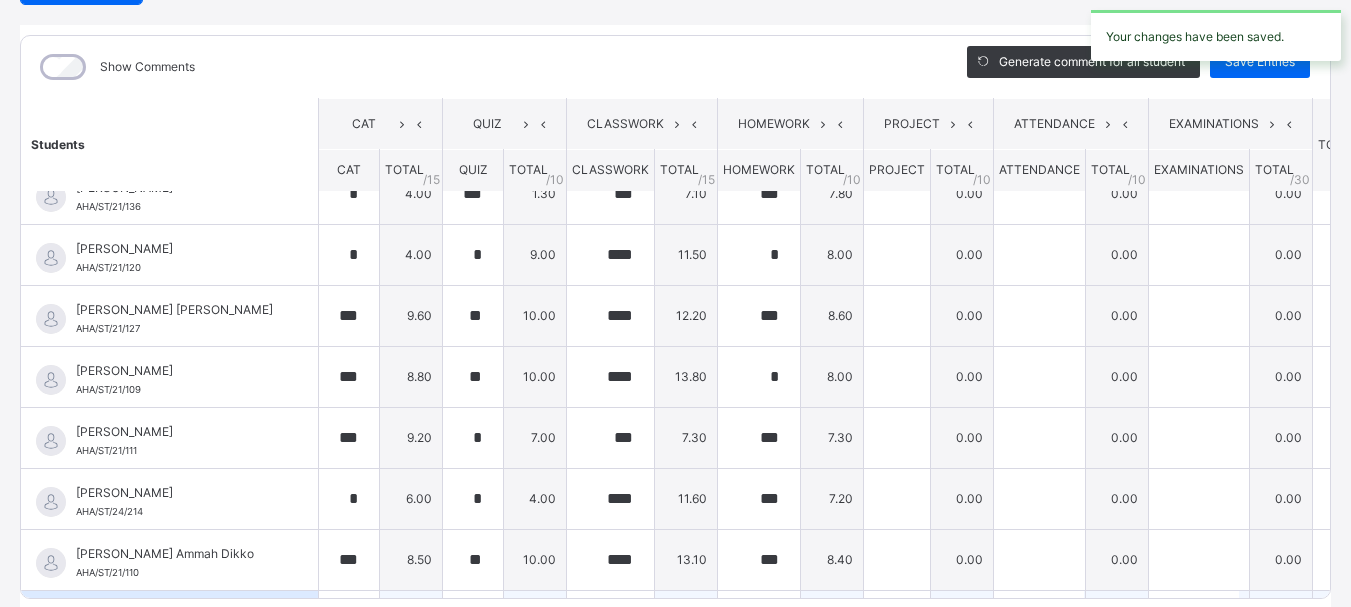 scroll, scrollTop: 0, scrollLeft: 0, axis: both 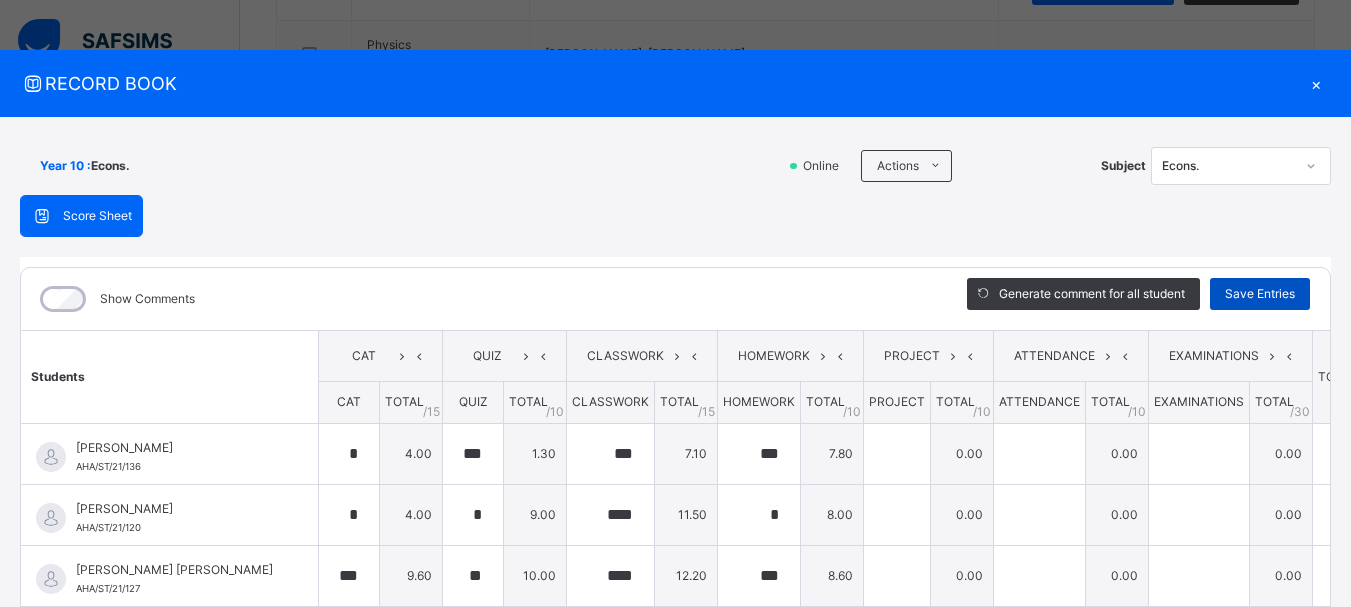 click on "Save Entries" at bounding box center [1260, 294] 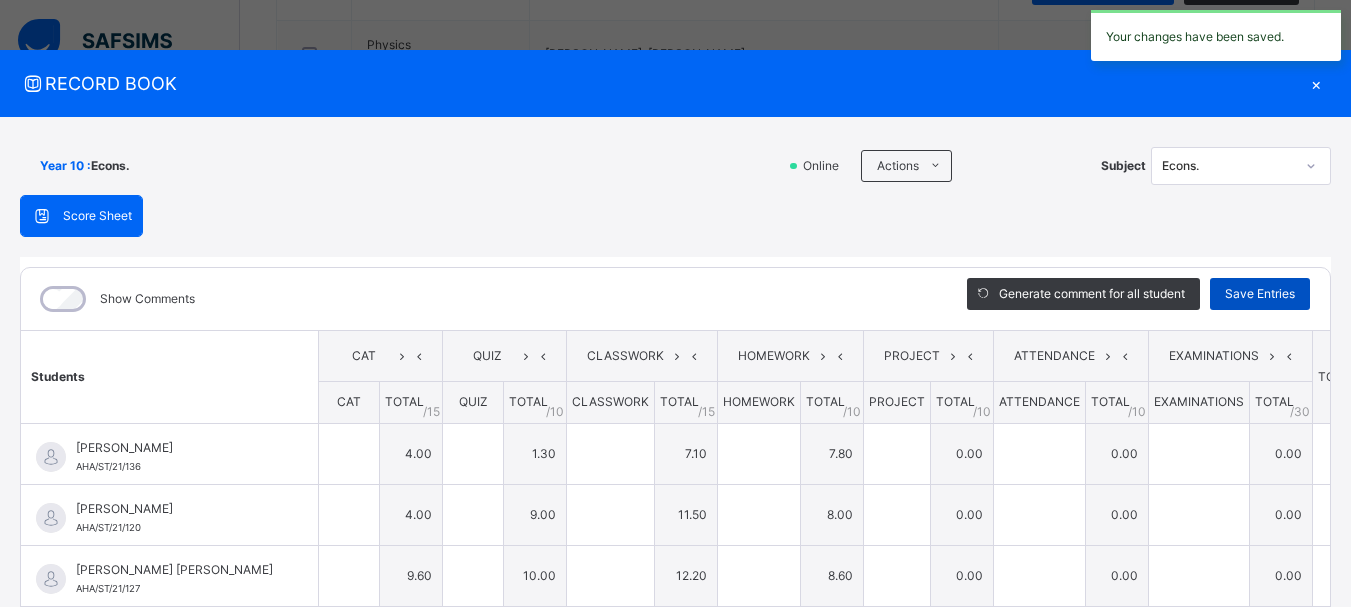 type on "*" 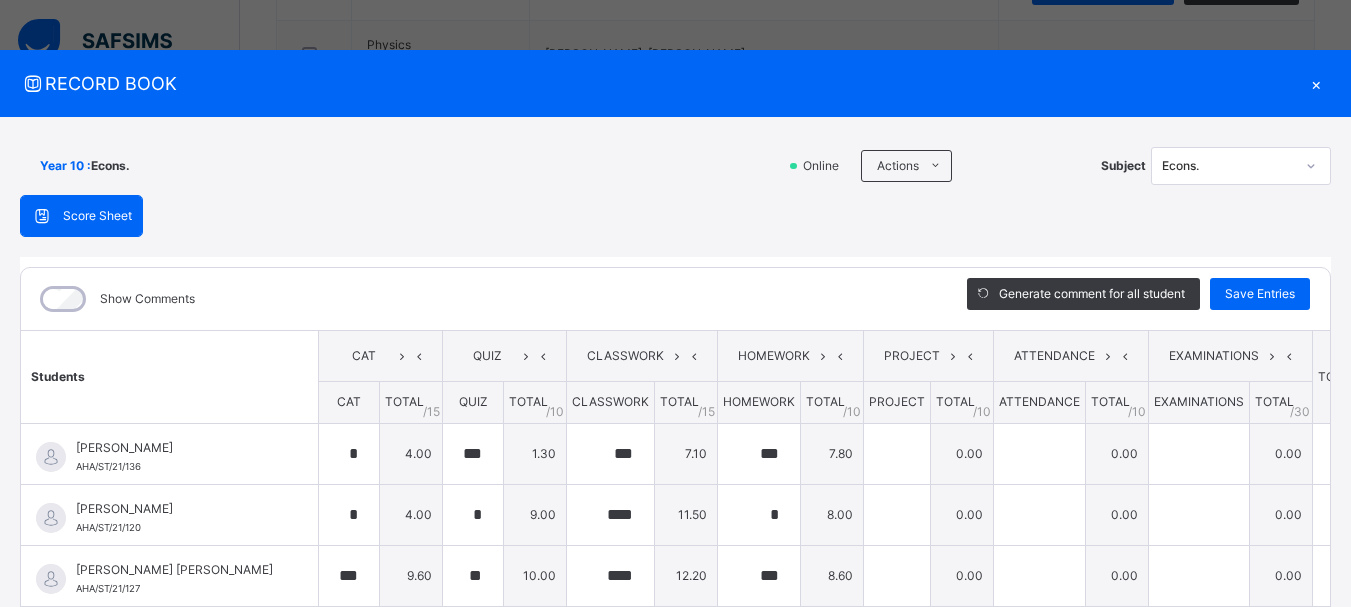 click on "×" at bounding box center (1316, 83) 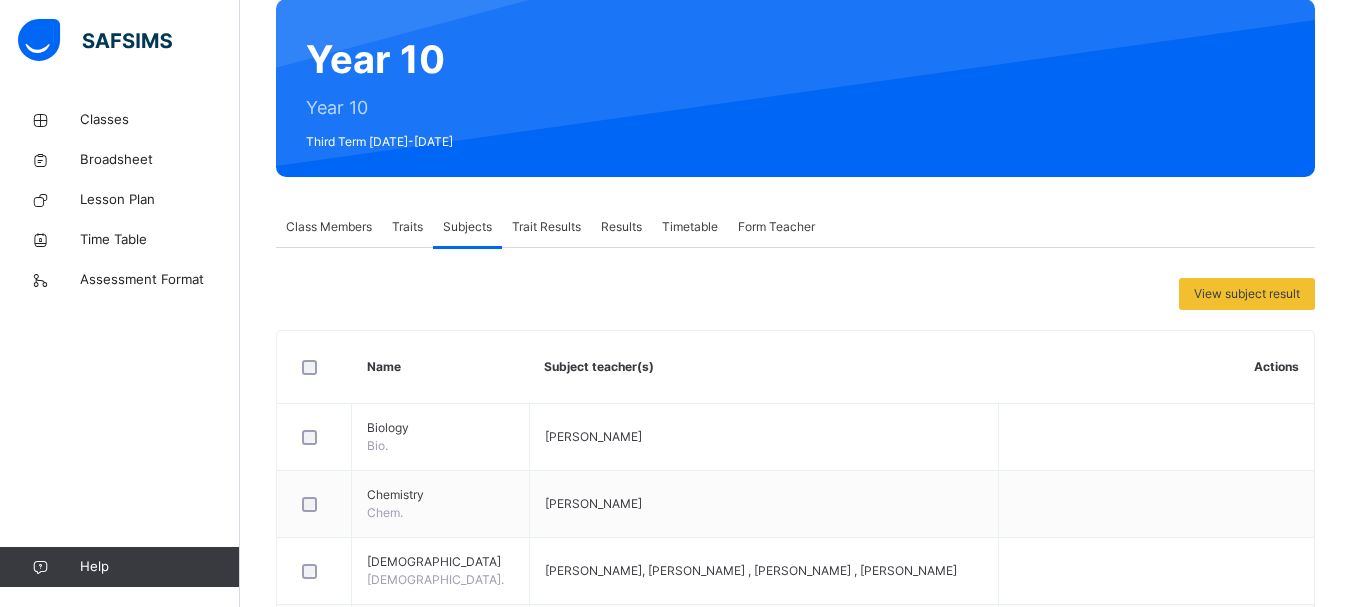 scroll, scrollTop: 0, scrollLeft: 0, axis: both 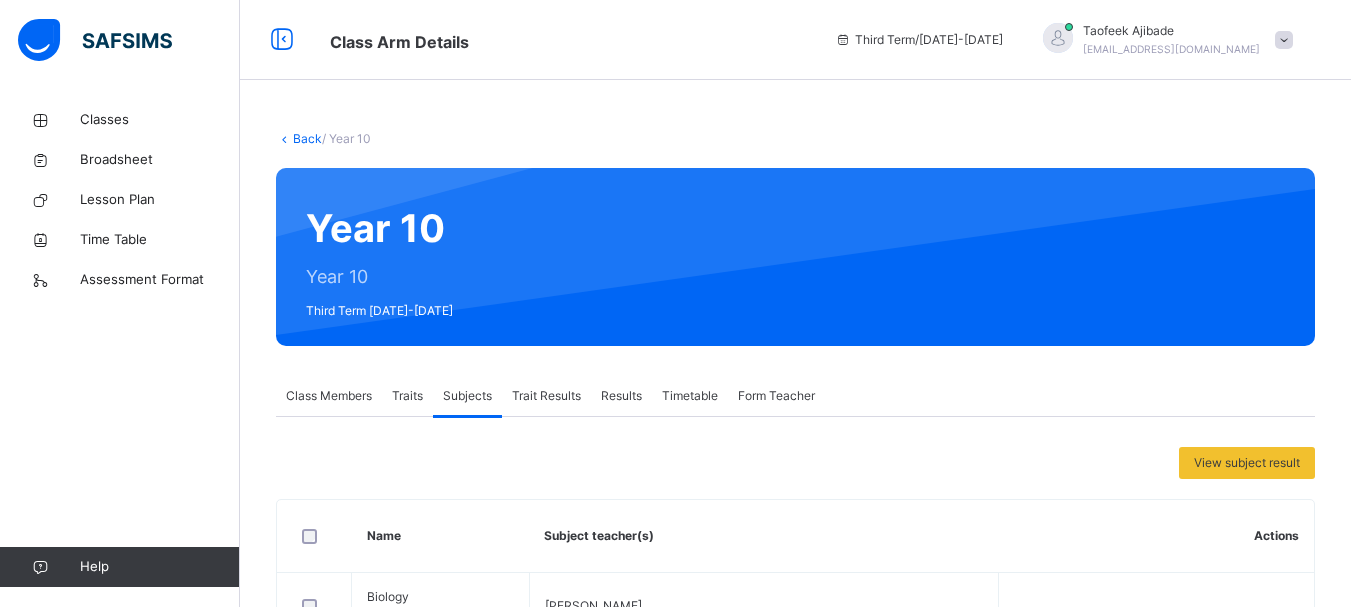 click on "Back" at bounding box center (307, 138) 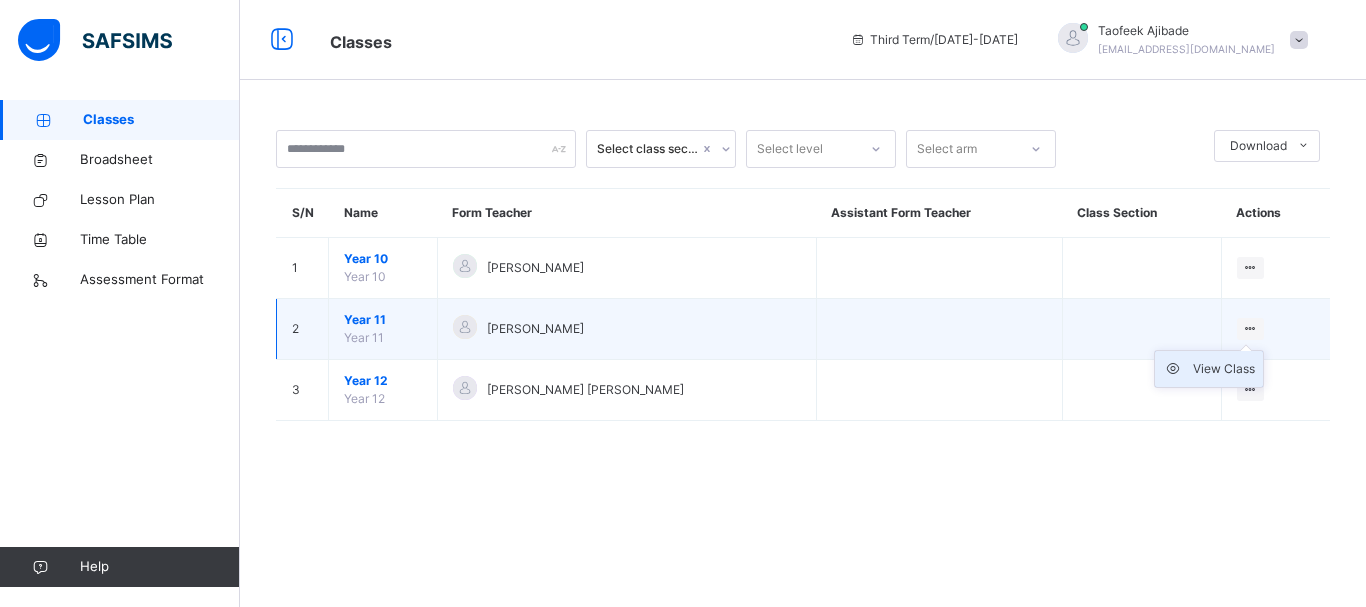 click on "View Class" at bounding box center (1224, 369) 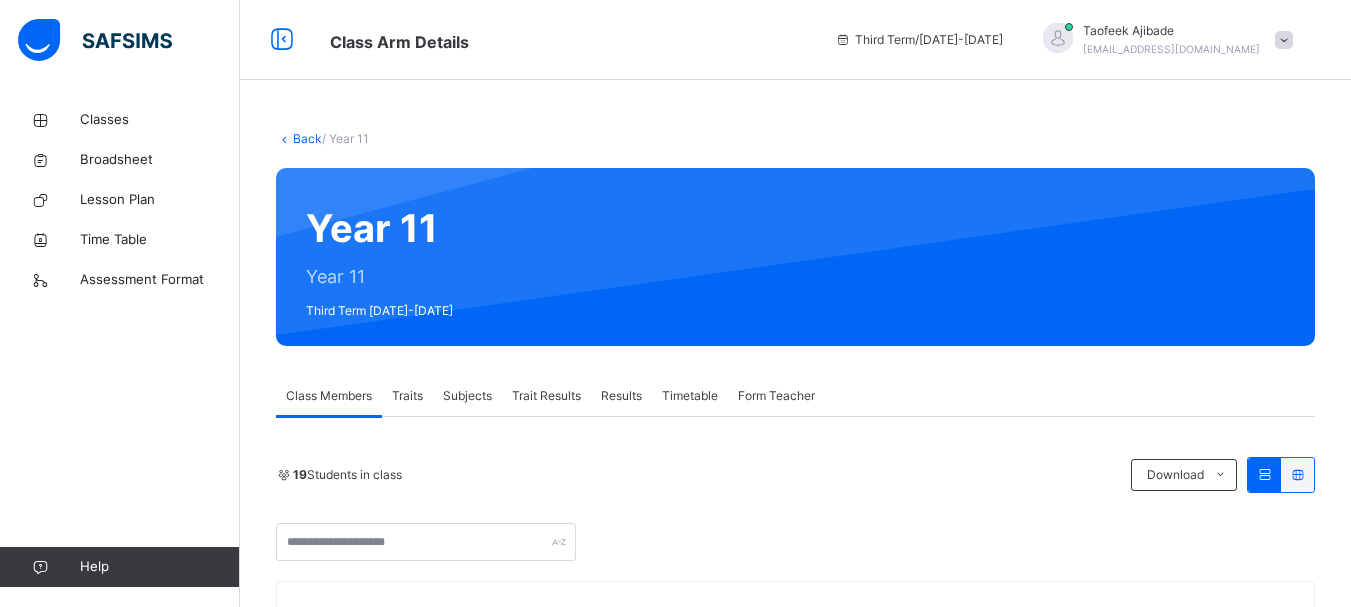 click on "Subjects" at bounding box center (467, 396) 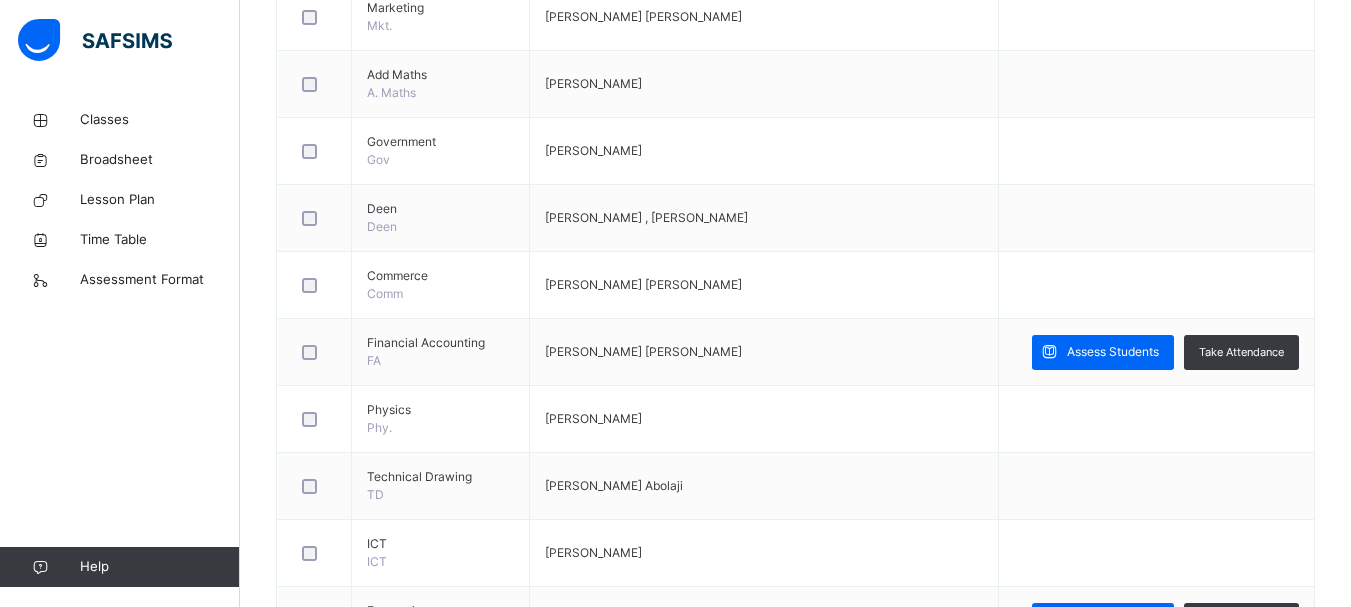 scroll, scrollTop: 1427, scrollLeft: 0, axis: vertical 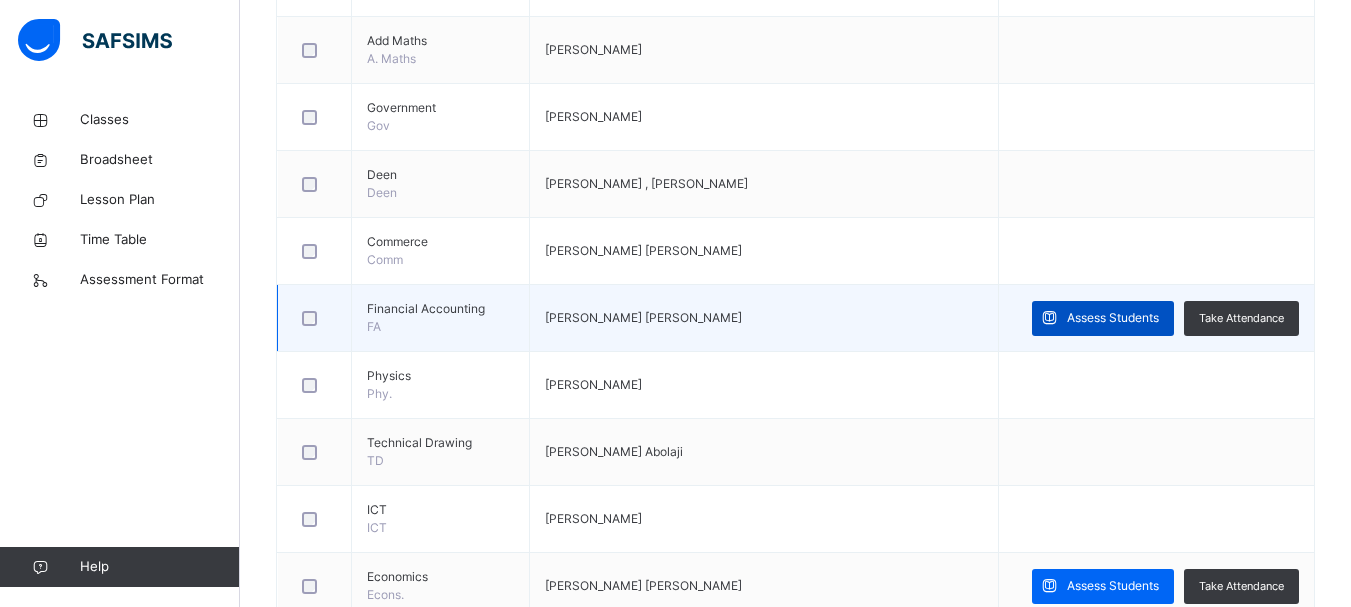 click on "Assess Students" at bounding box center (1113, 318) 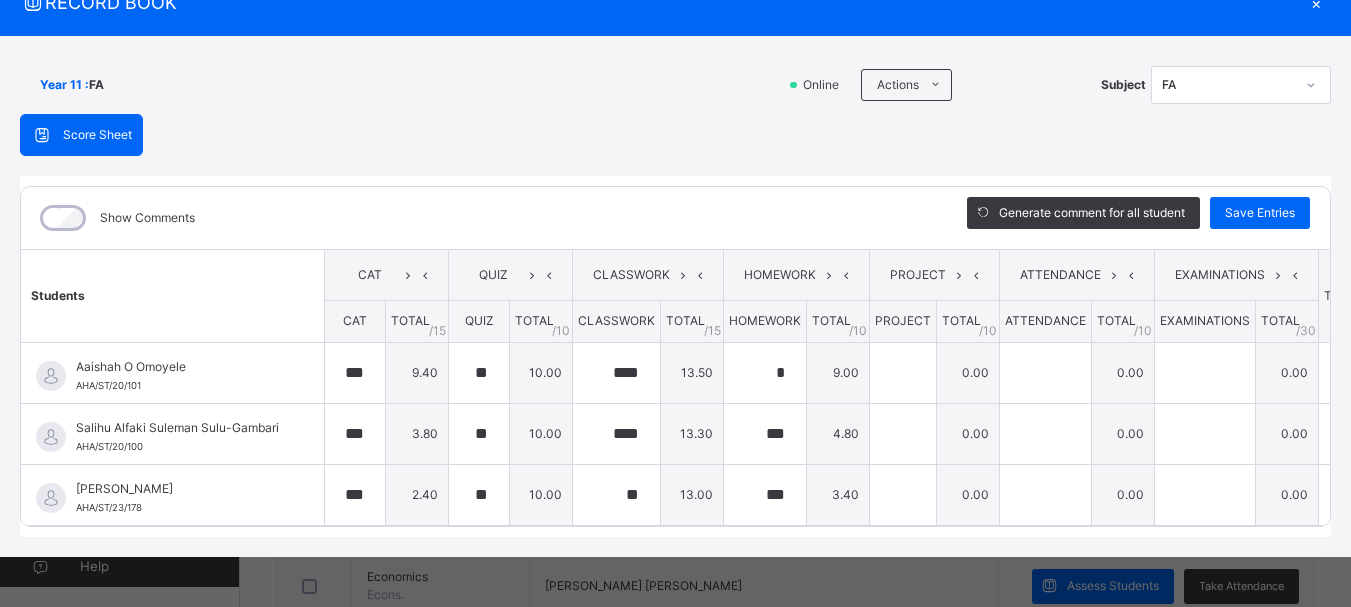 scroll, scrollTop: 111, scrollLeft: 0, axis: vertical 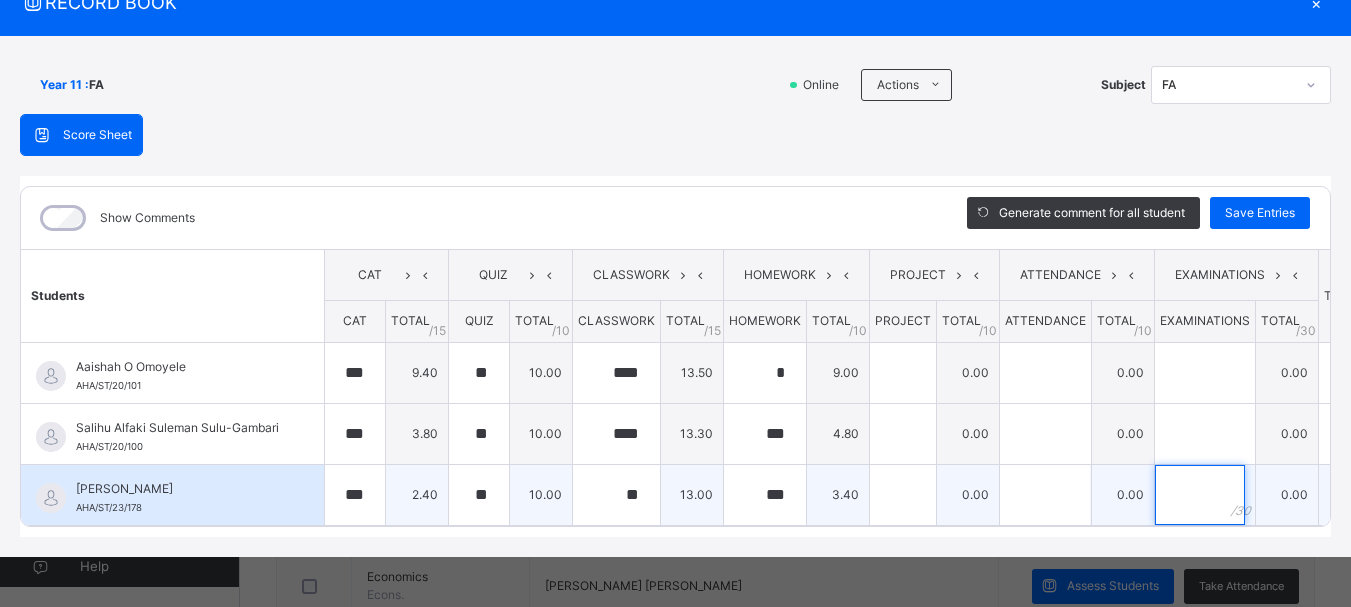 click at bounding box center (1200, 495) 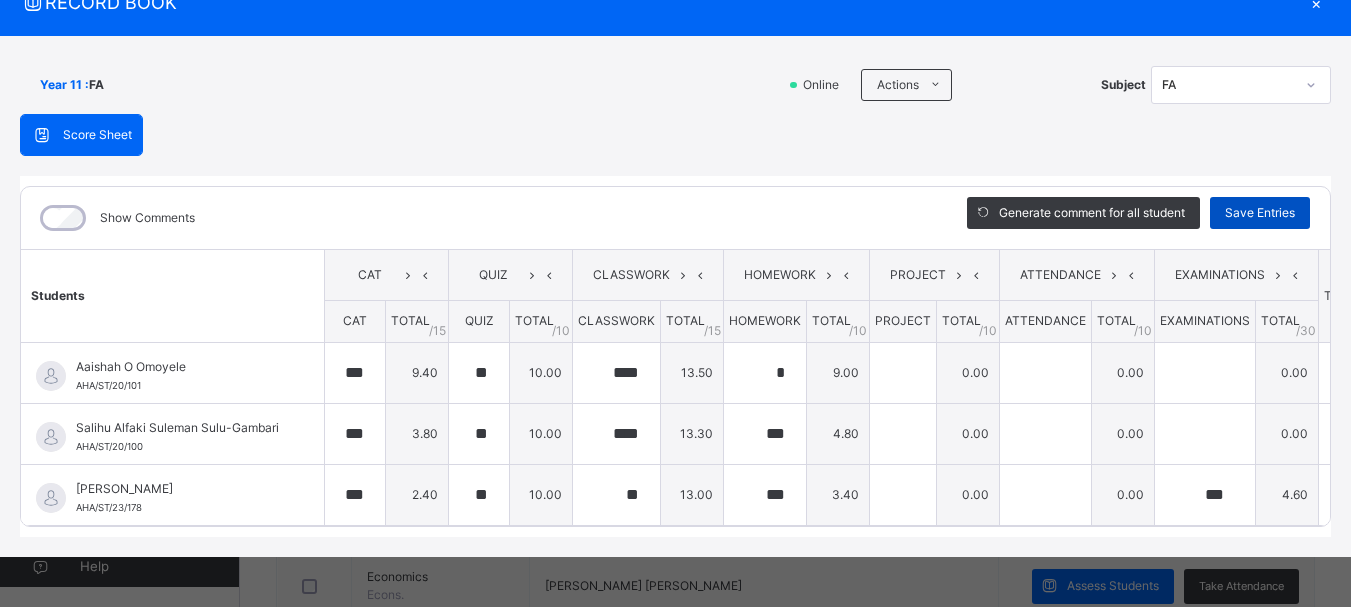 click on "Save Entries" at bounding box center (1260, 213) 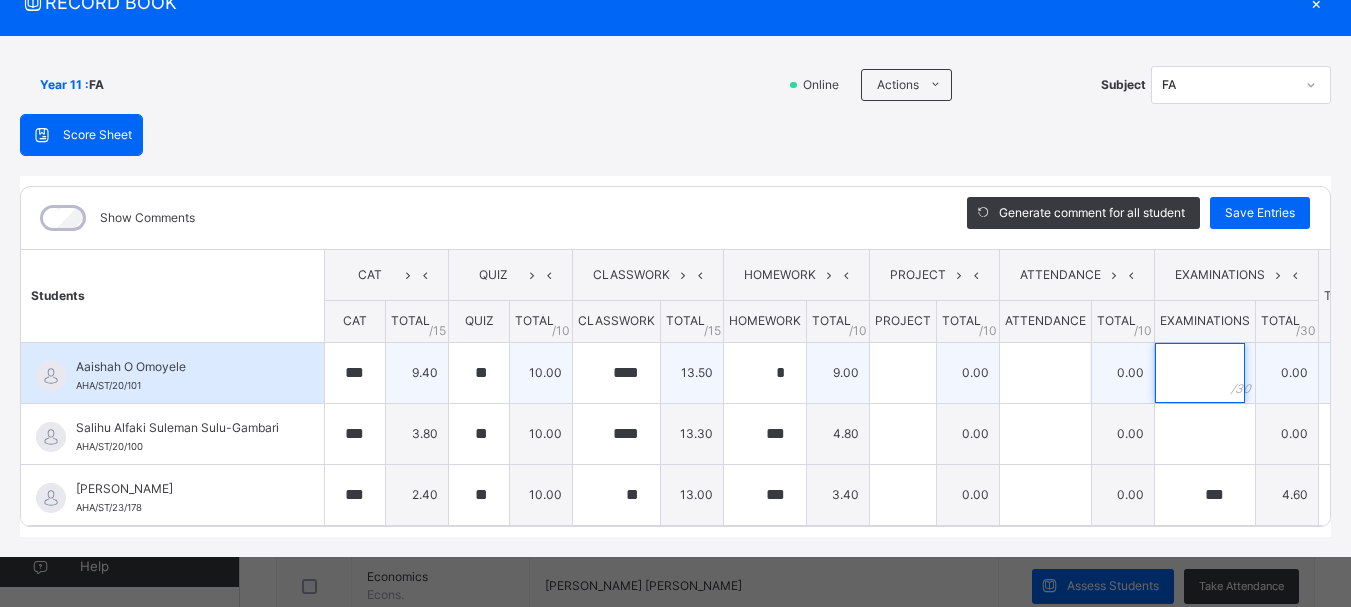 click at bounding box center (1200, 373) 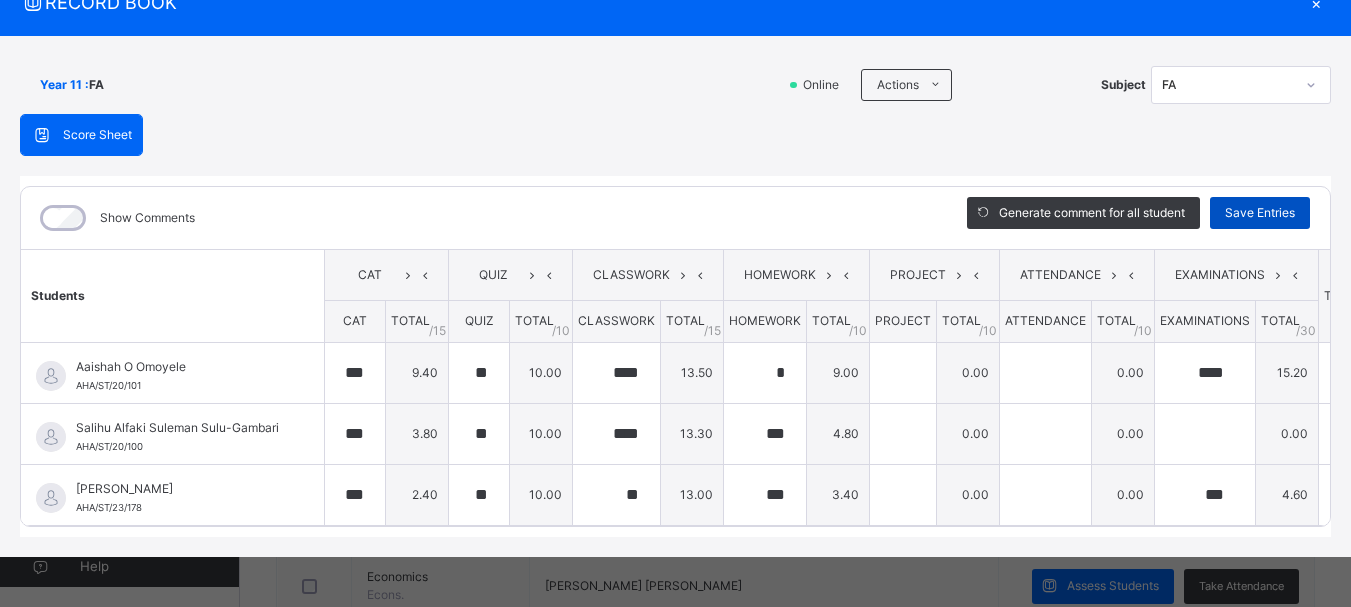 click on "Save Entries" at bounding box center [1260, 213] 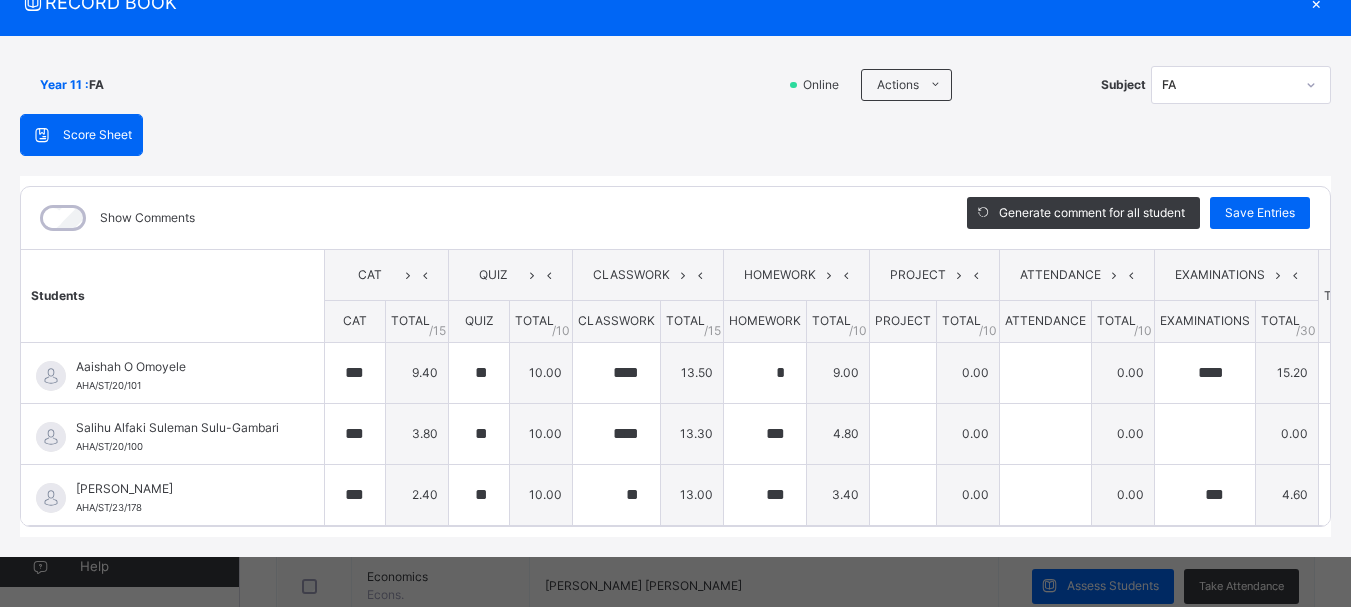 scroll, scrollTop: 0, scrollLeft: 0, axis: both 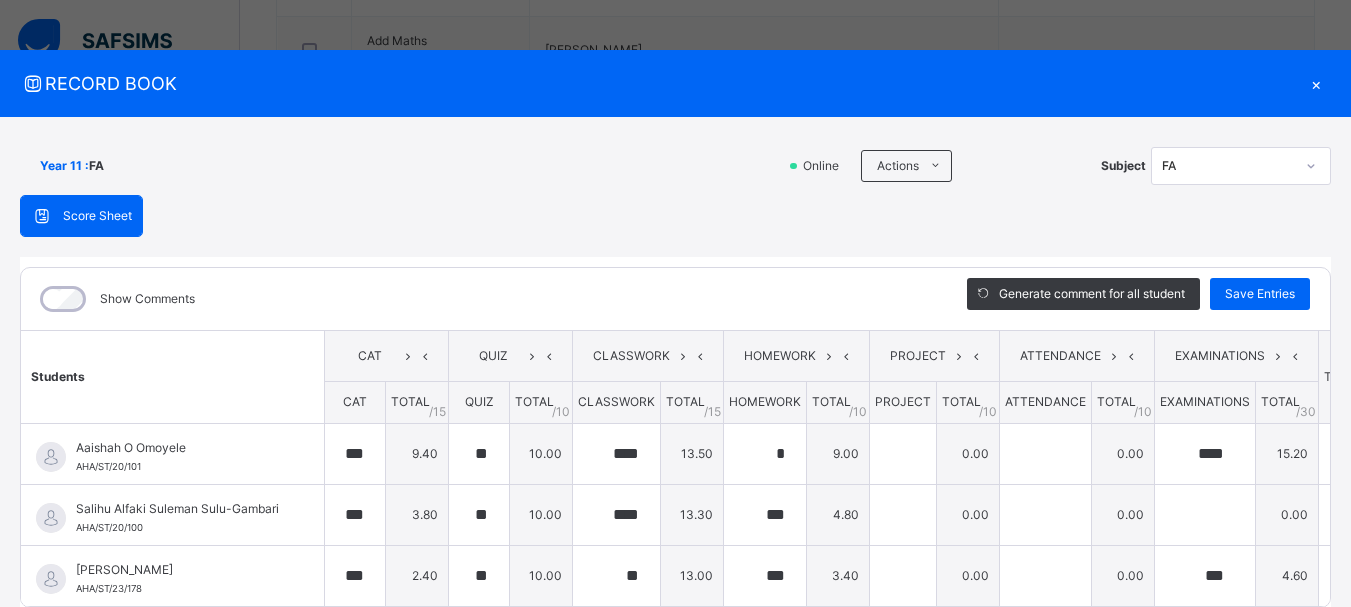click on "×" at bounding box center (1316, 83) 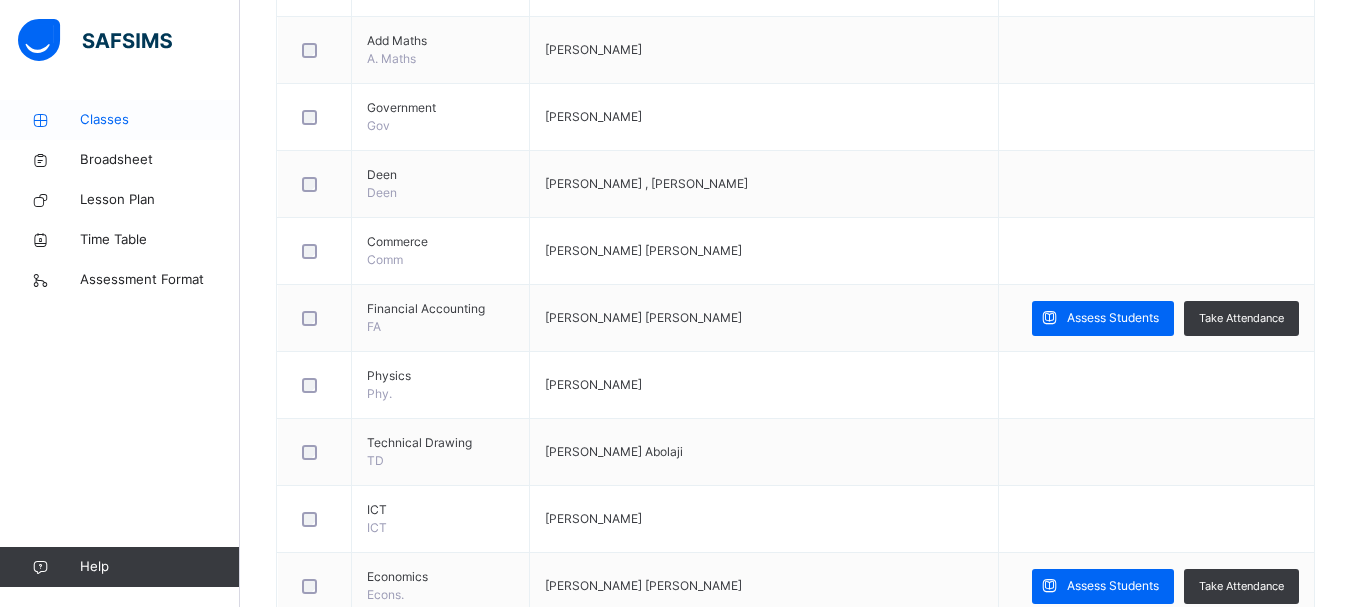 click on "Classes" at bounding box center [160, 120] 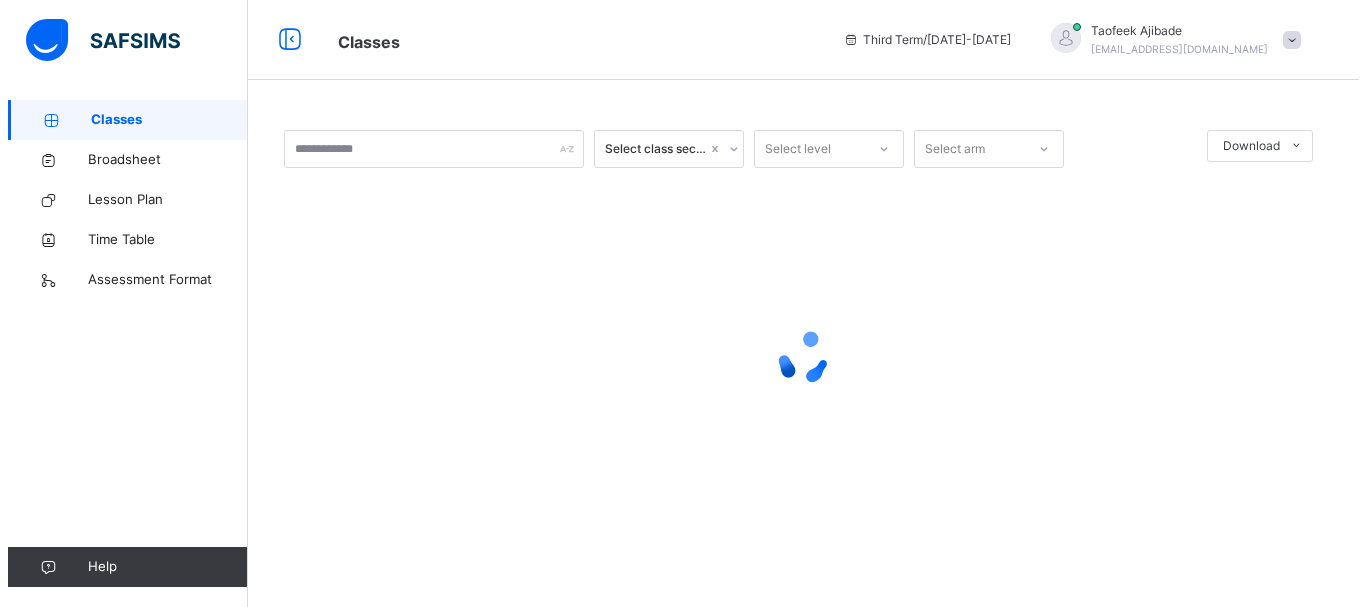 scroll, scrollTop: 0, scrollLeft: 0, axis: both 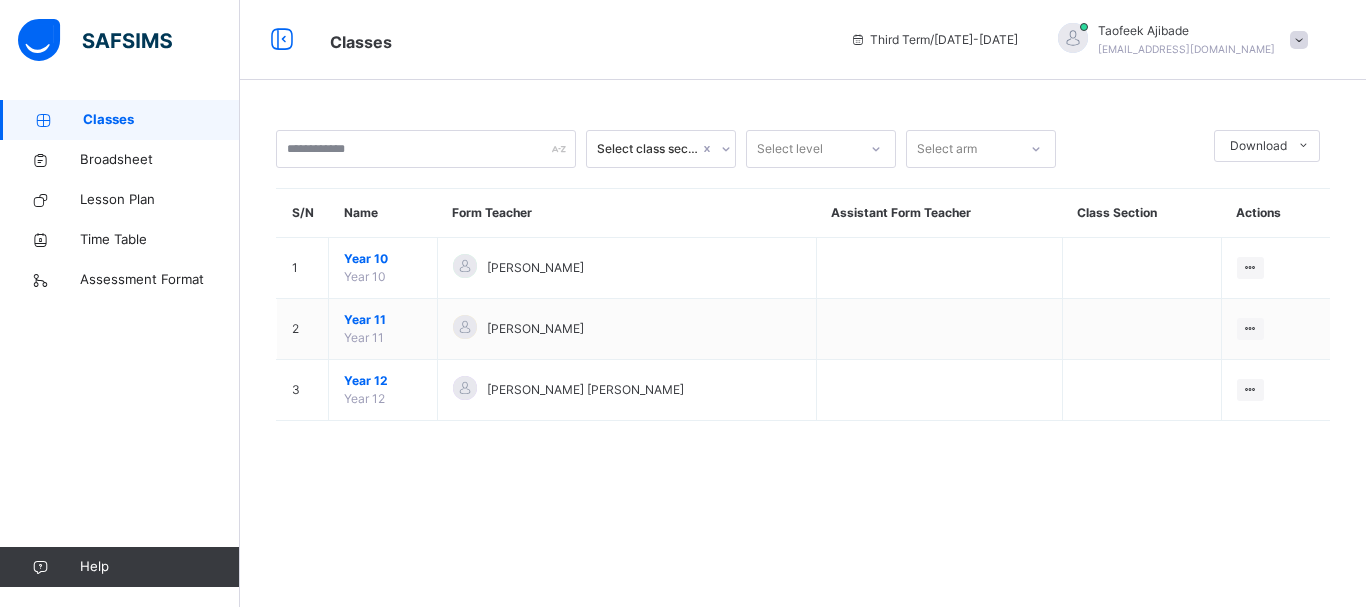 click at bounding box center (1299, 40) 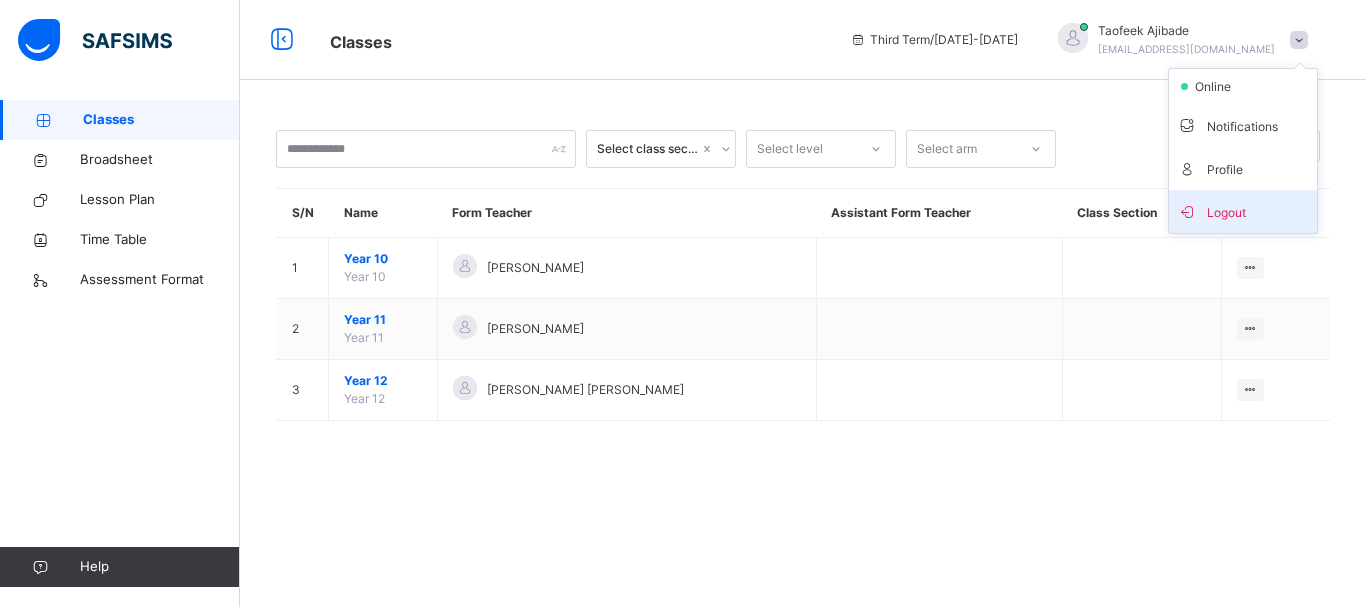 click on "Logout" at bounding box center (1243, 211) 